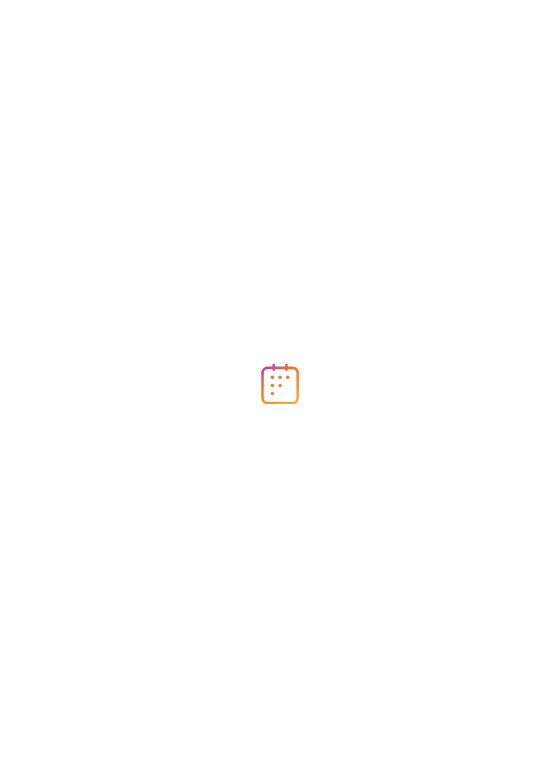scroll, scrollTop: 0, scrollLeft: 0, axis: both 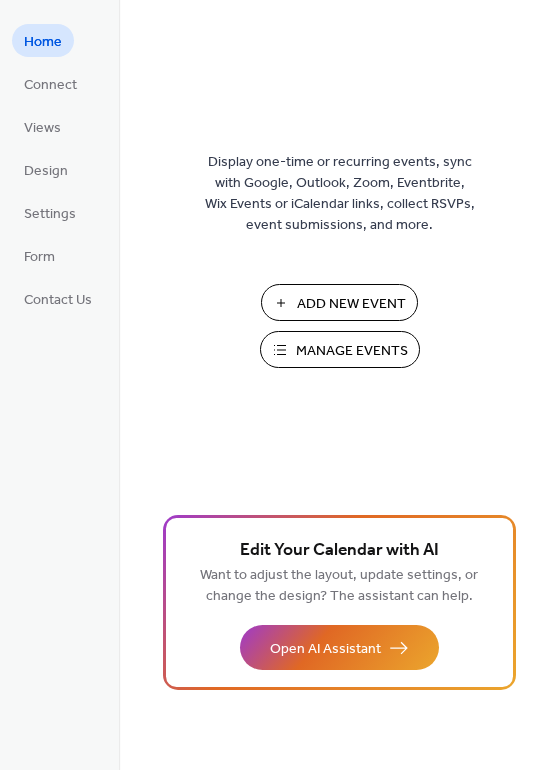 click on "Manage Events" at bounding box center [352, 351] 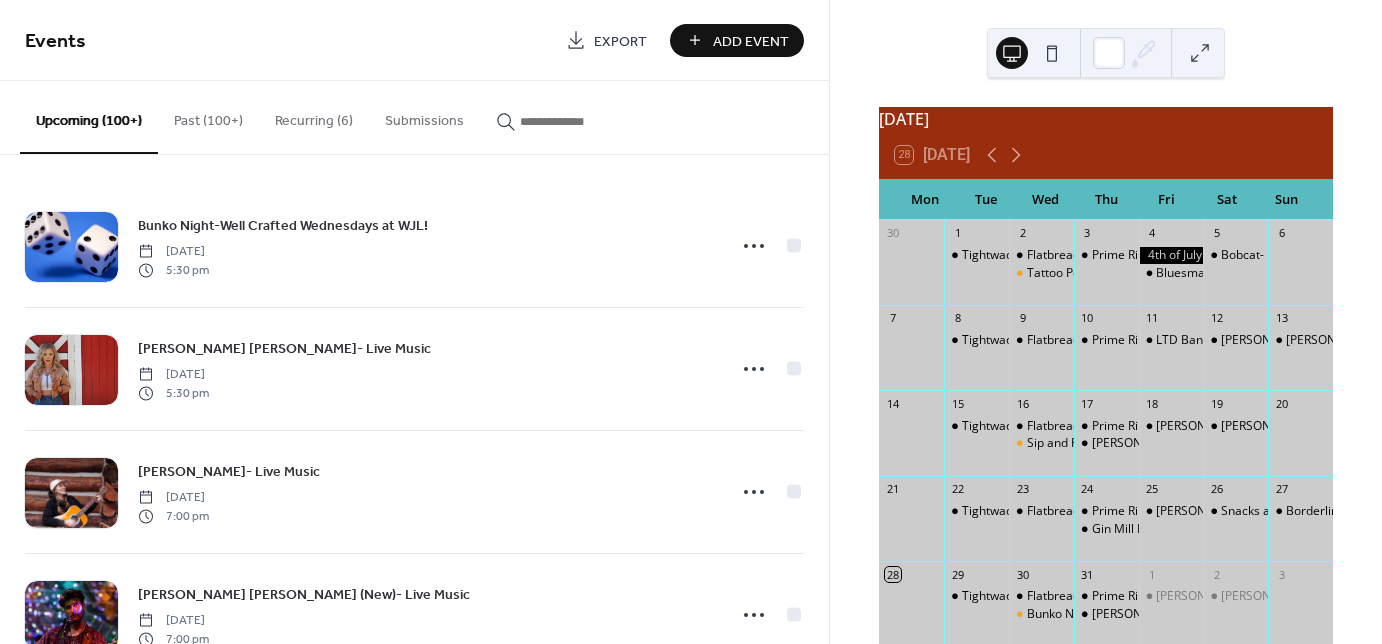 scroll, scrollTop: 0, scrollLeft: 0, axis: both 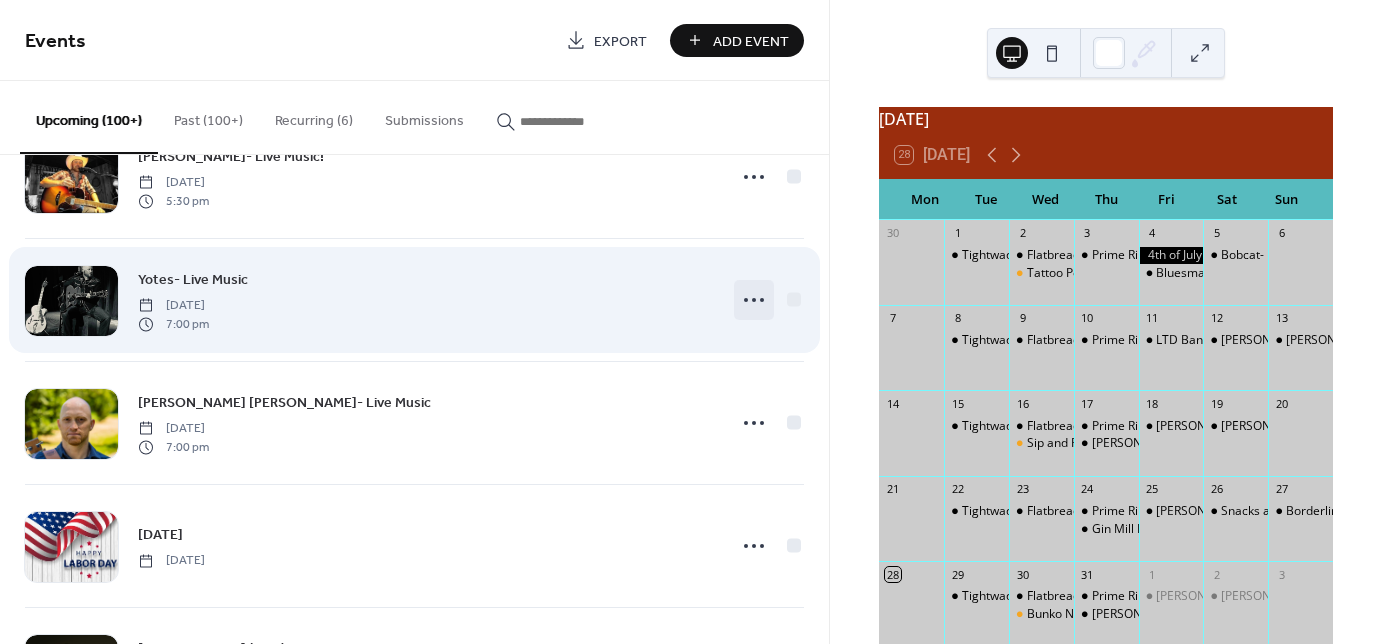 click 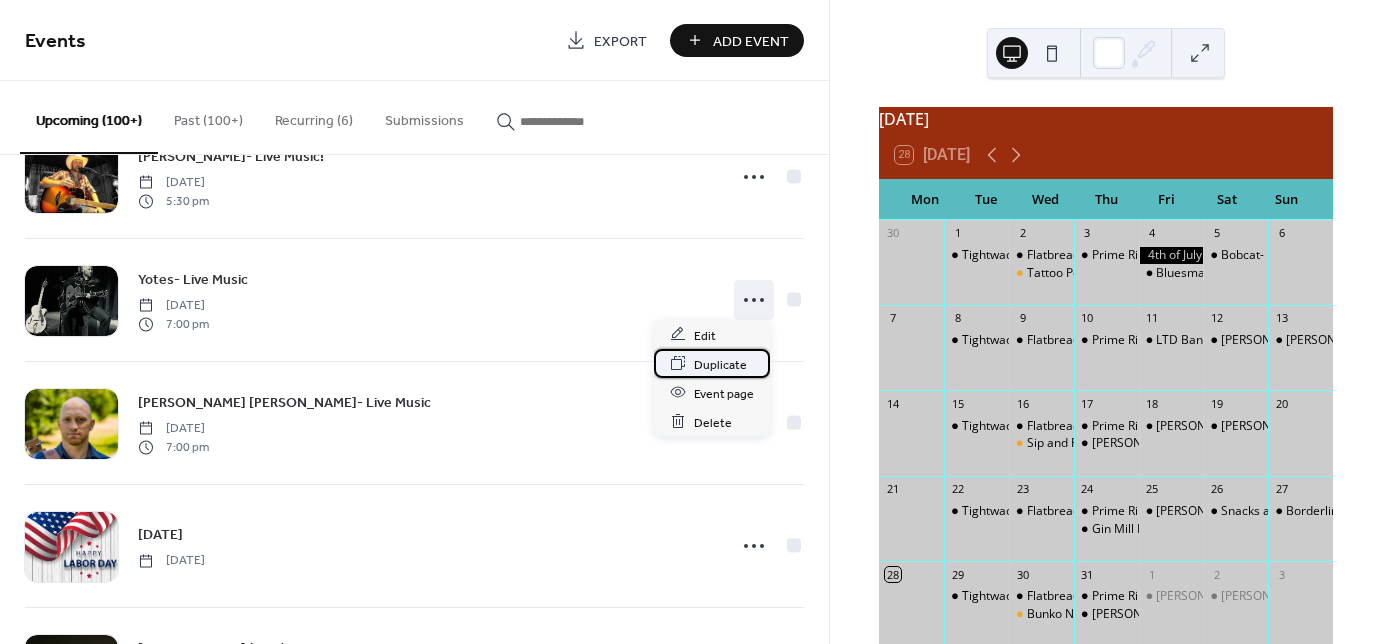 click on "Duplicate" at bounding box center (720, 364) 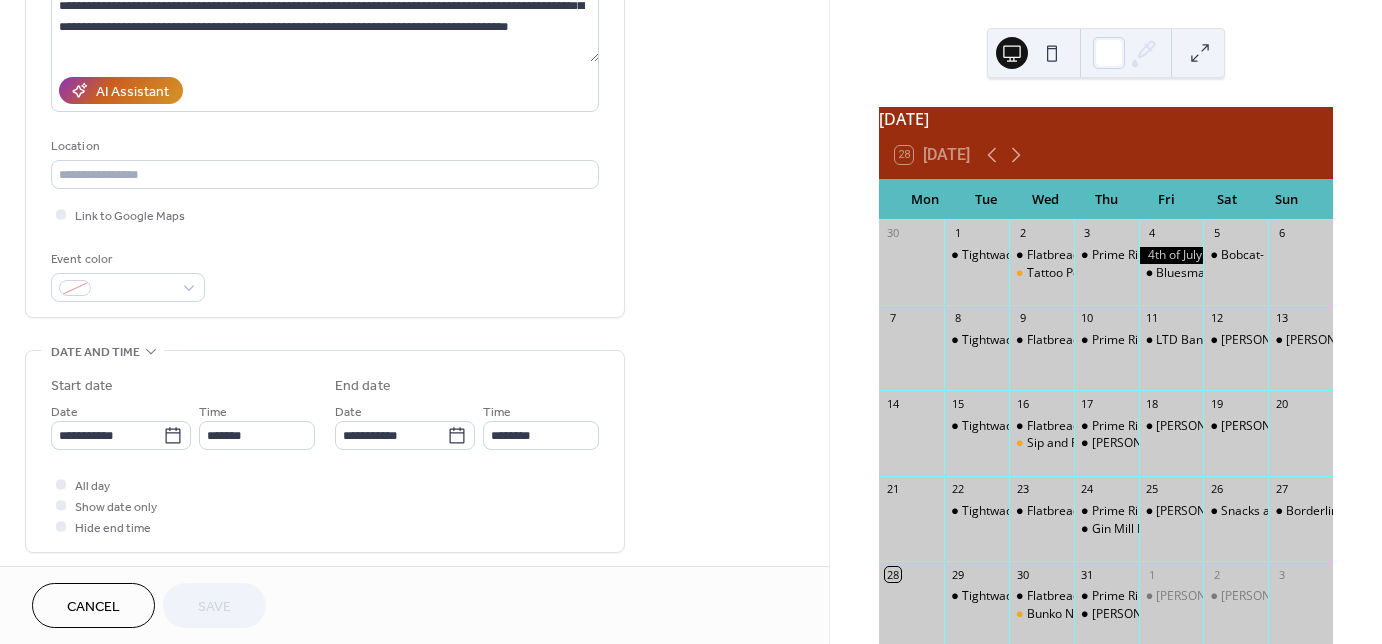 scroll, scrollTop: 320, scrollLeft: 0, axis: vertical 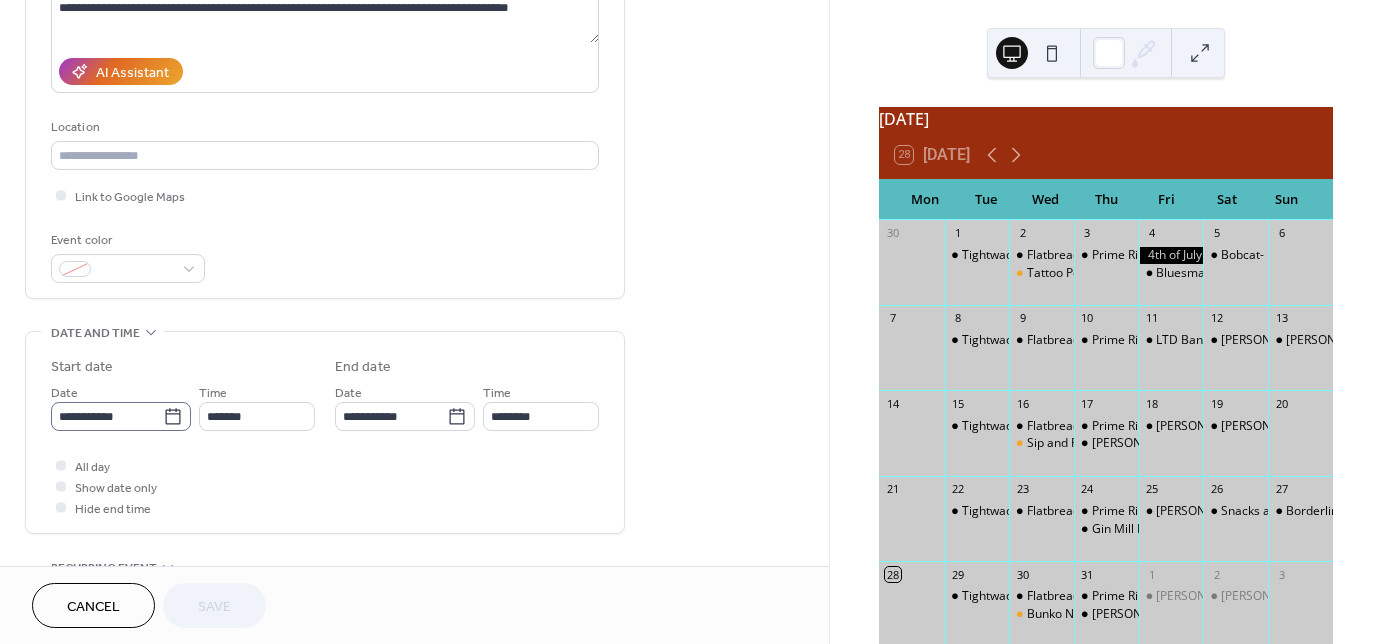 click 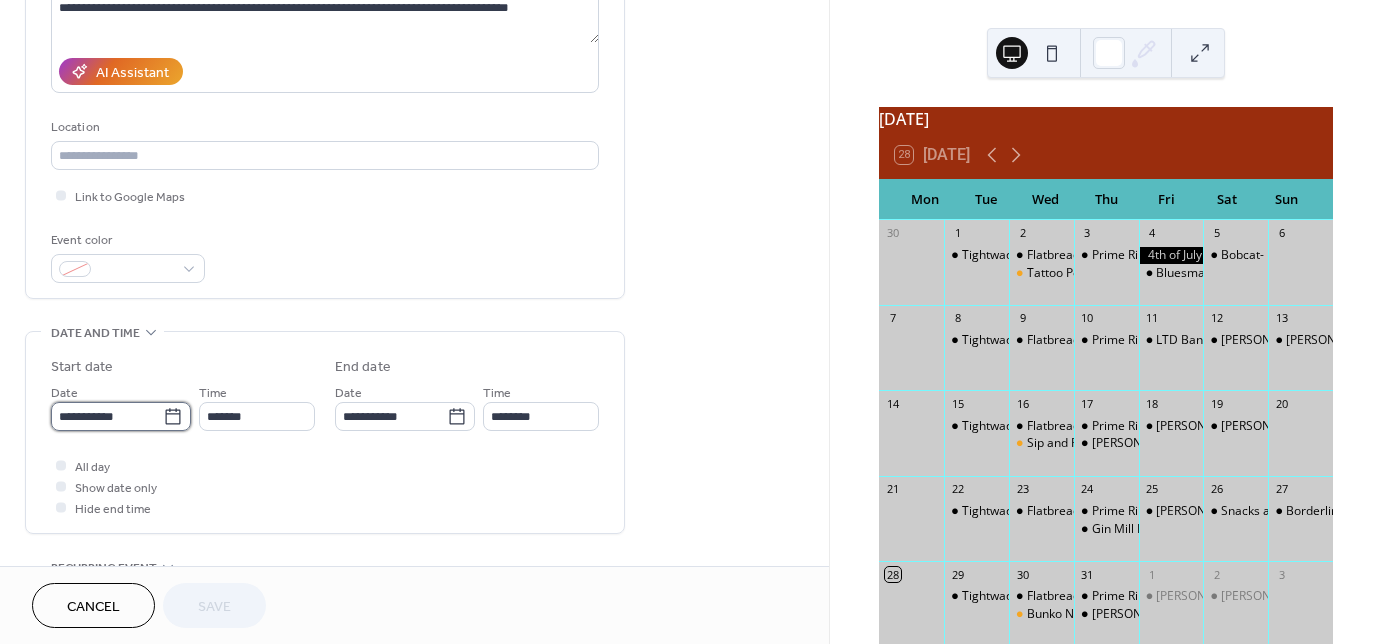 click on "**********" at bounding box center [107, 416] 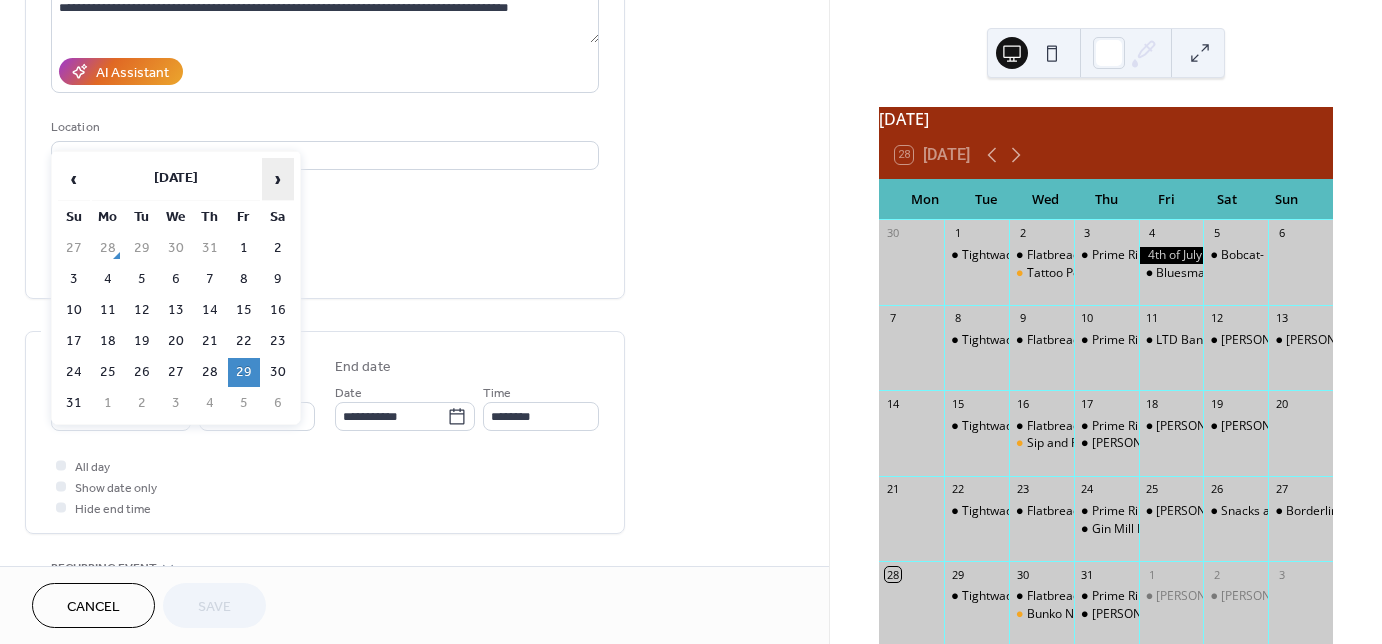 click on "›" at bounding box center (278, 179) 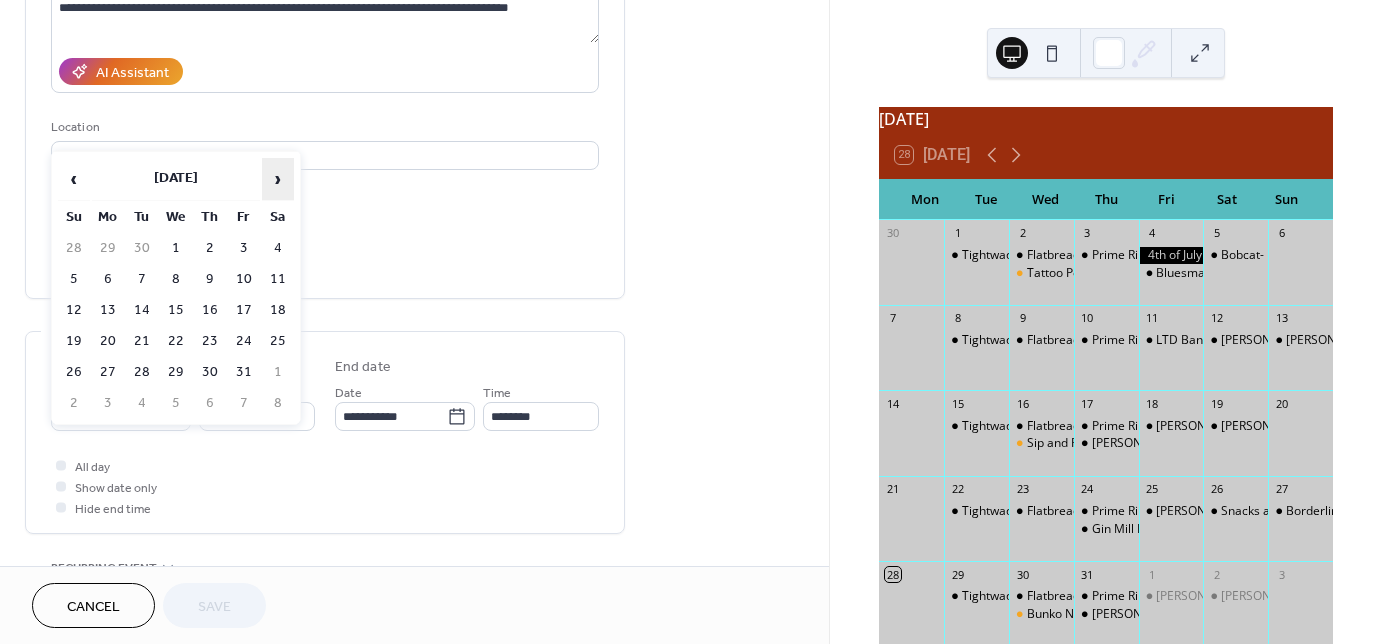 click on "›" at bounding box center [278, 179] 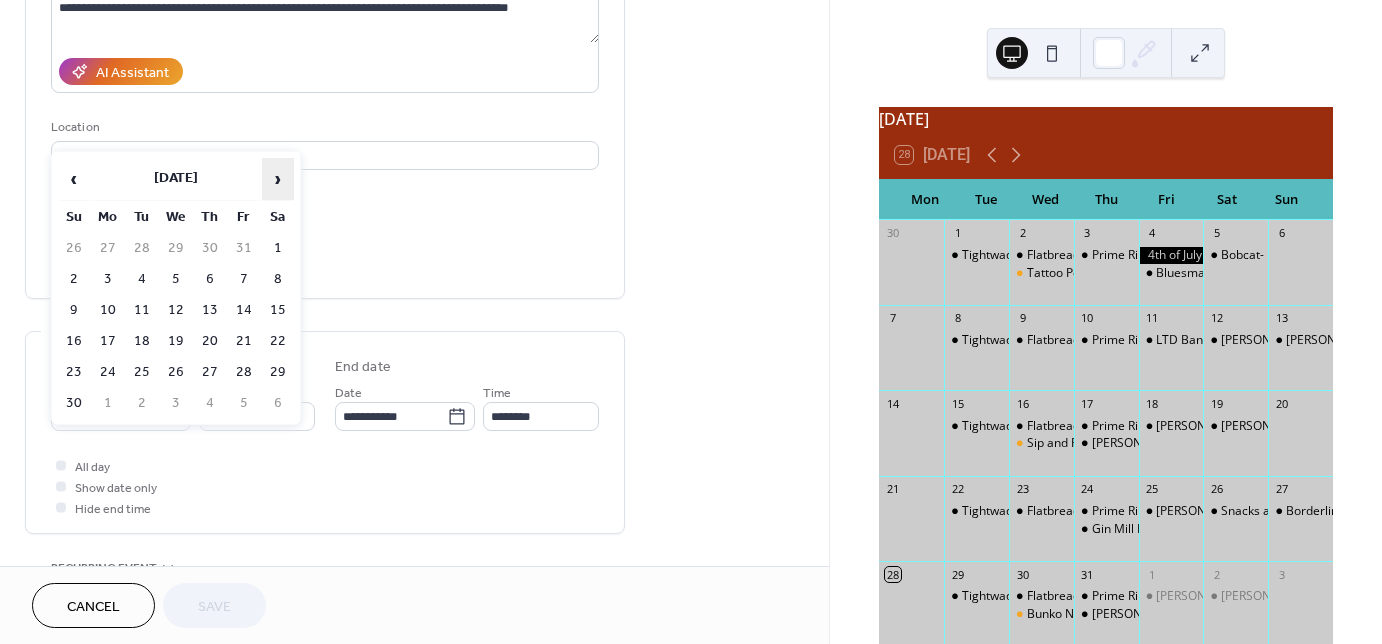 click on "›" at bounding box center [278, 179] 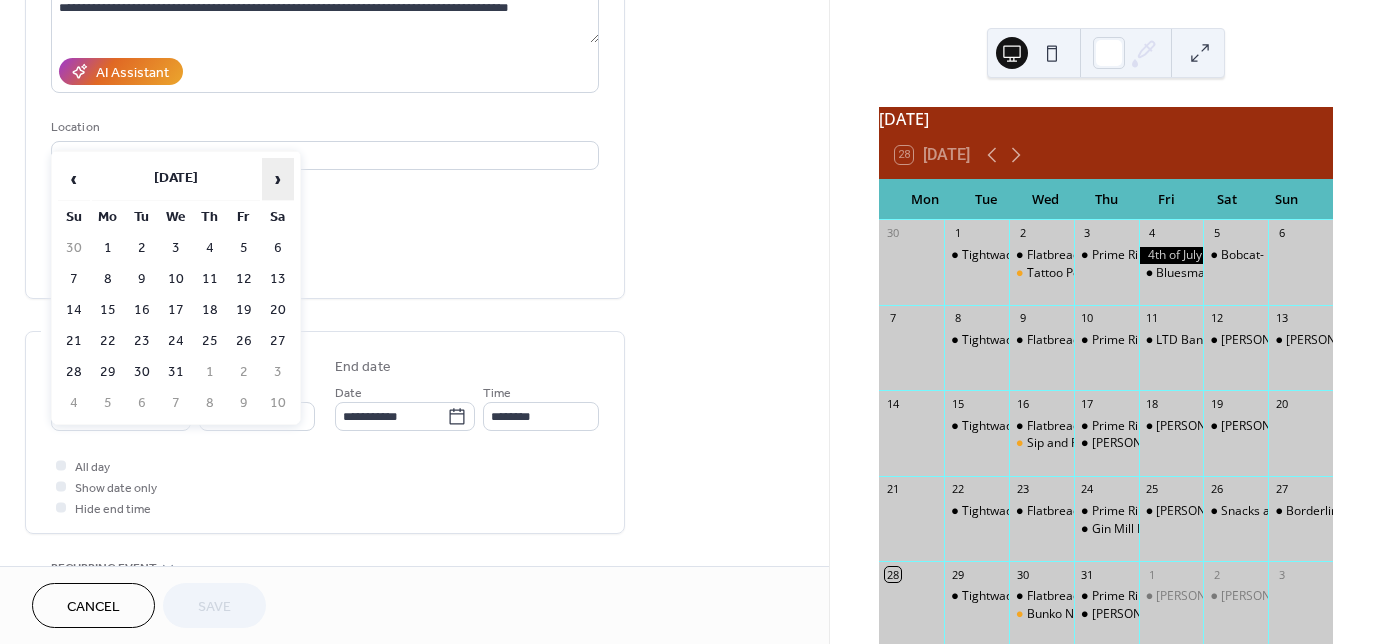 click on "›" at bounding box center (278, 179) 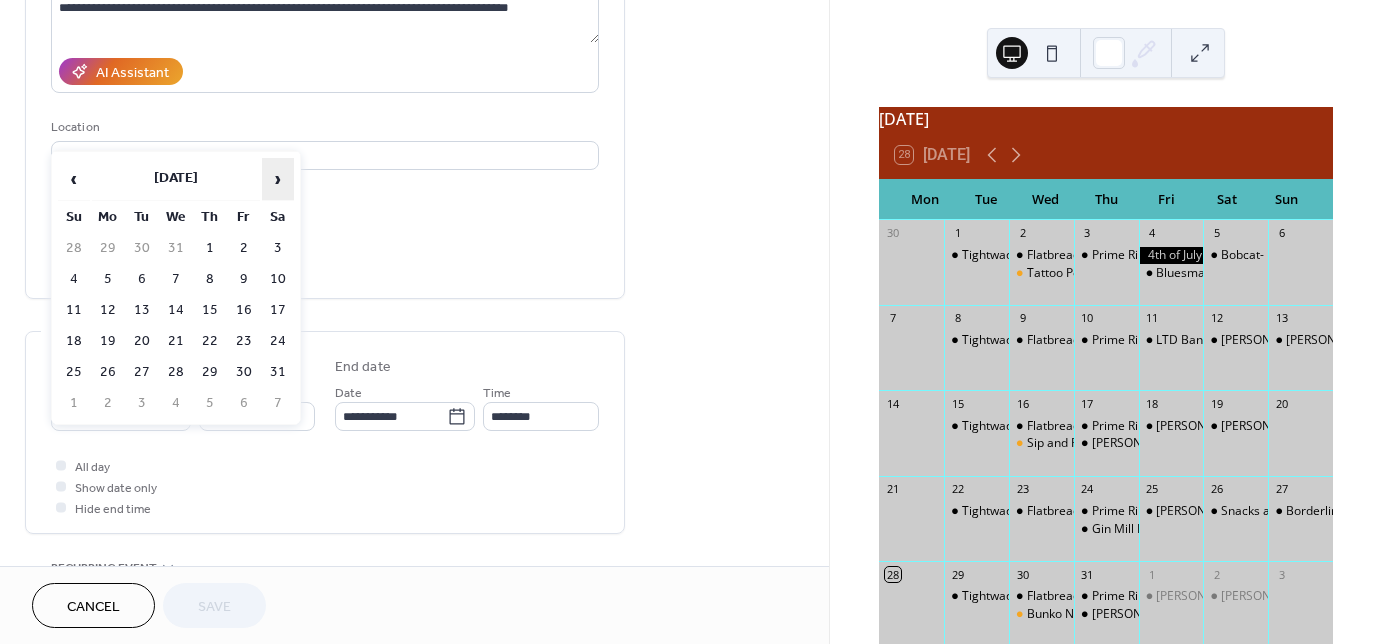 click on "›" at bounding box center (278, 179) 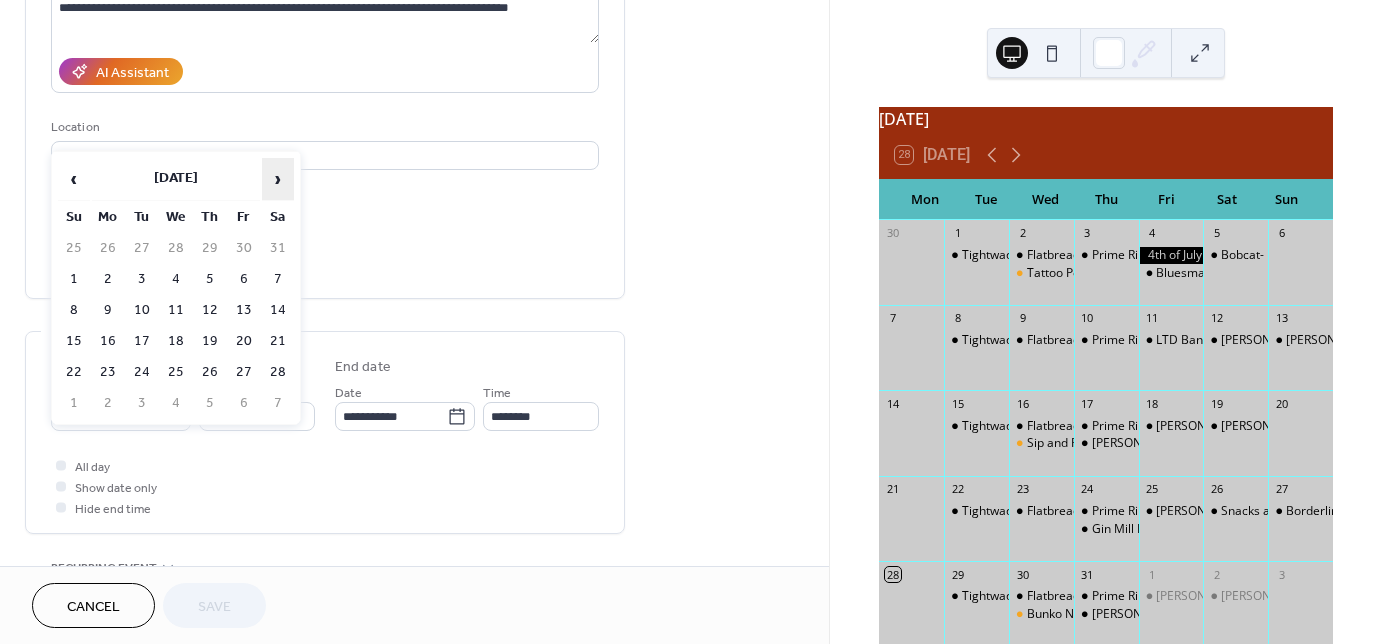 click on "›" at bounding box center (278, 179) 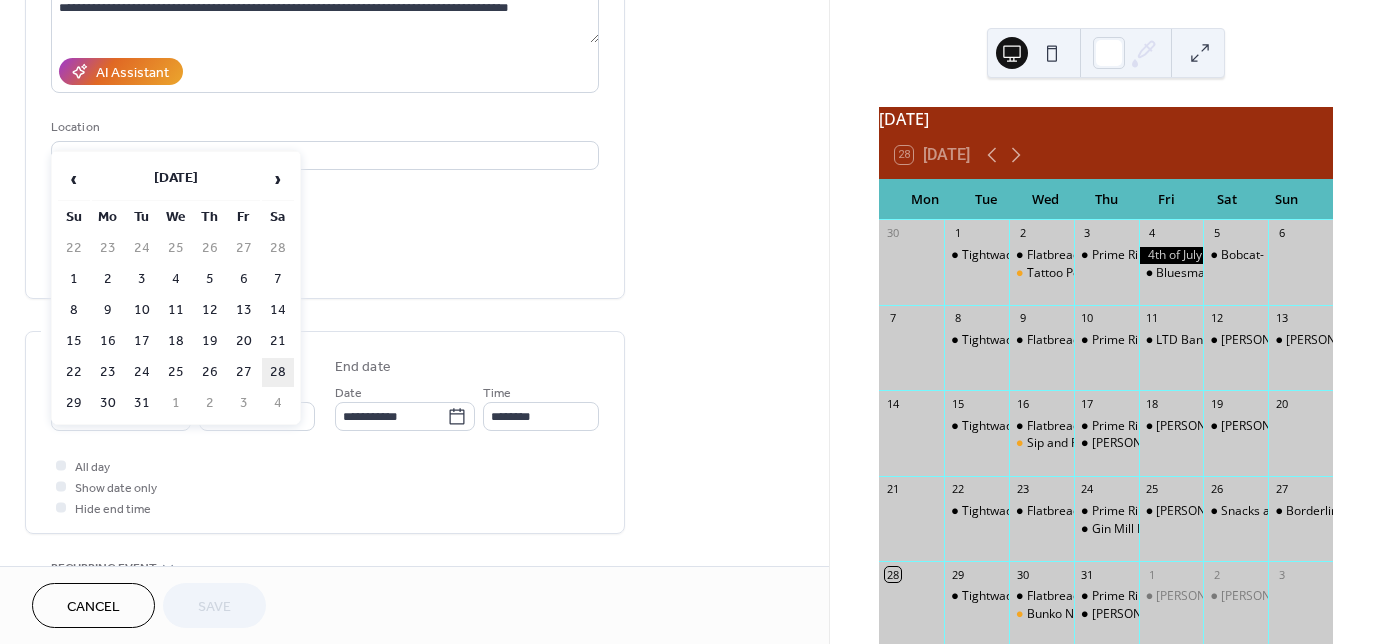 click on "28" at bounding box center (278, 372) 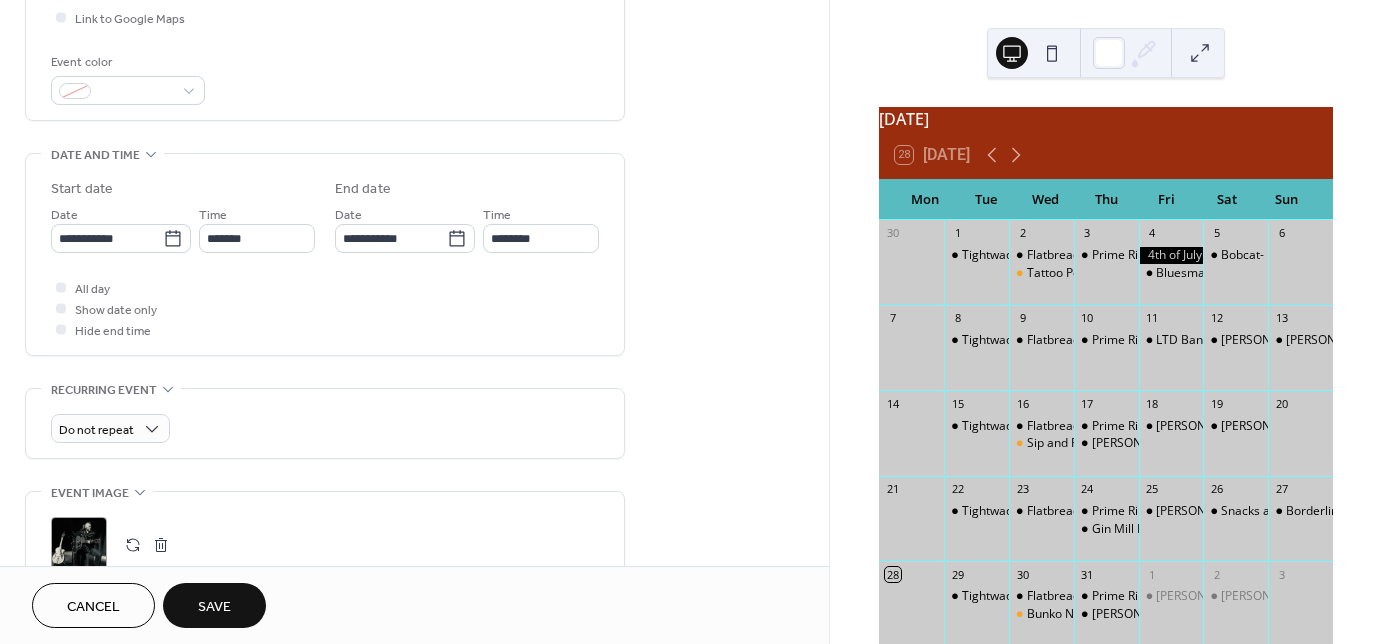 scroll, scrollTop: 560, scrollLeft: 0, axis: vertical 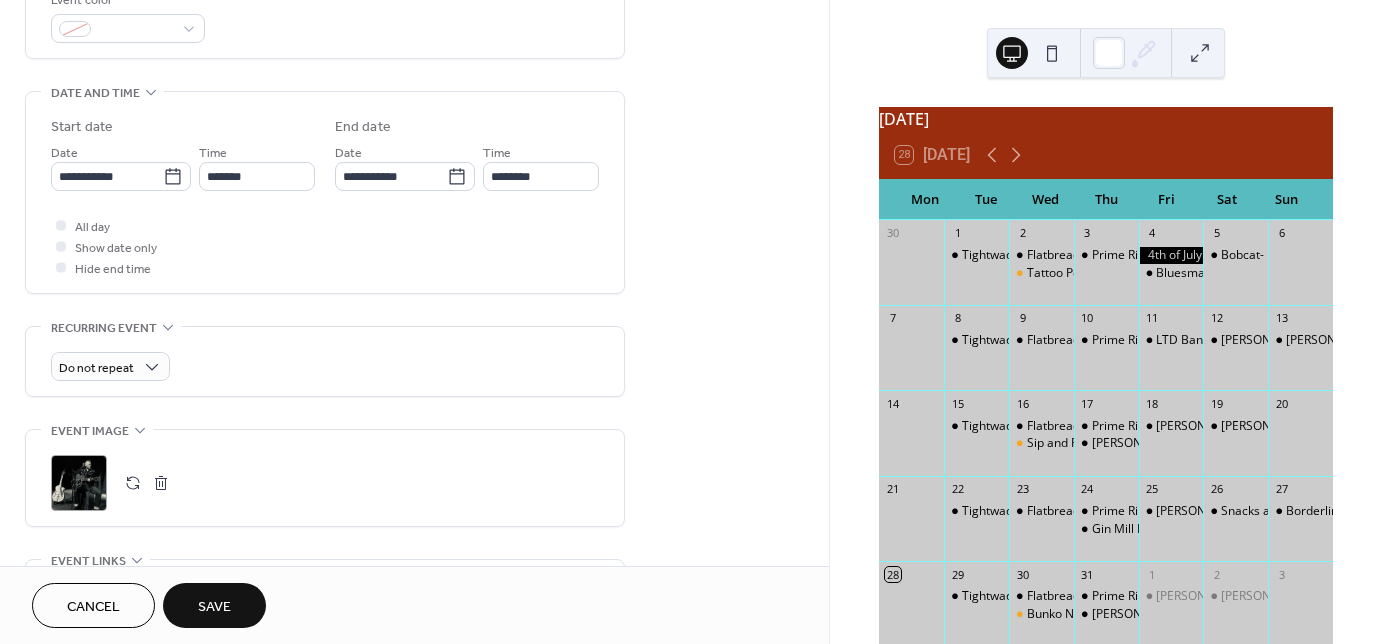 click on "Save" at bounding box center (214, 607) 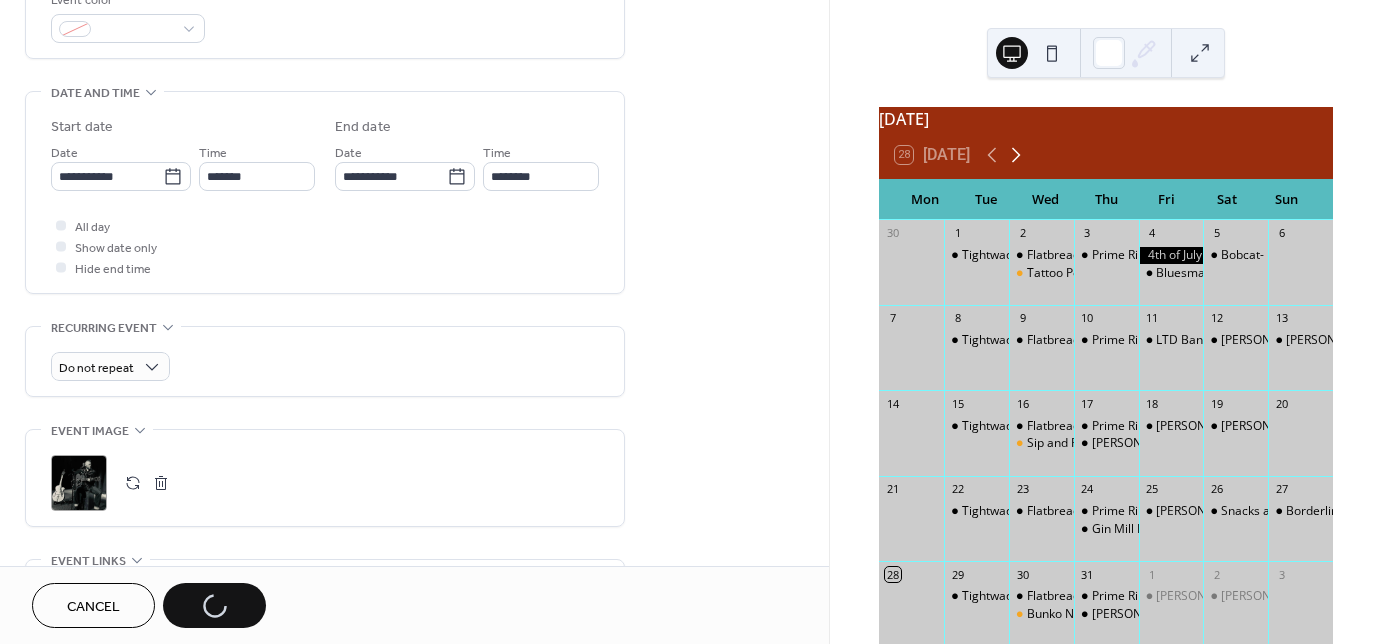 click 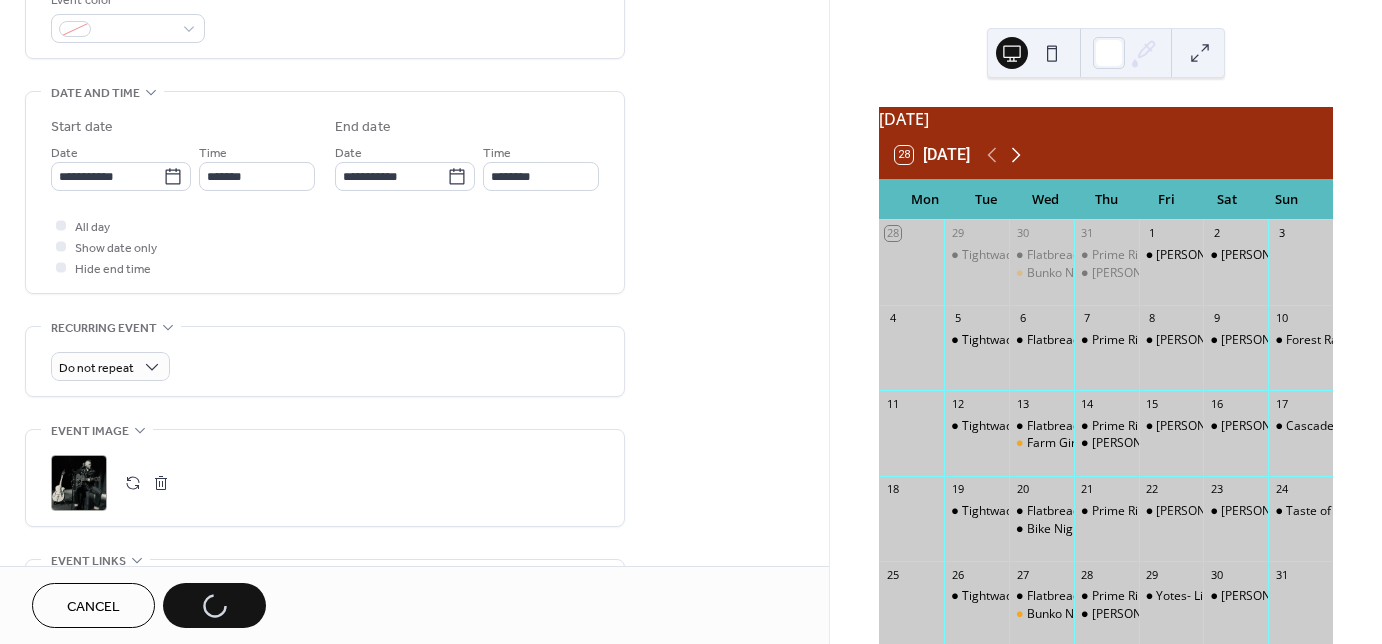 click 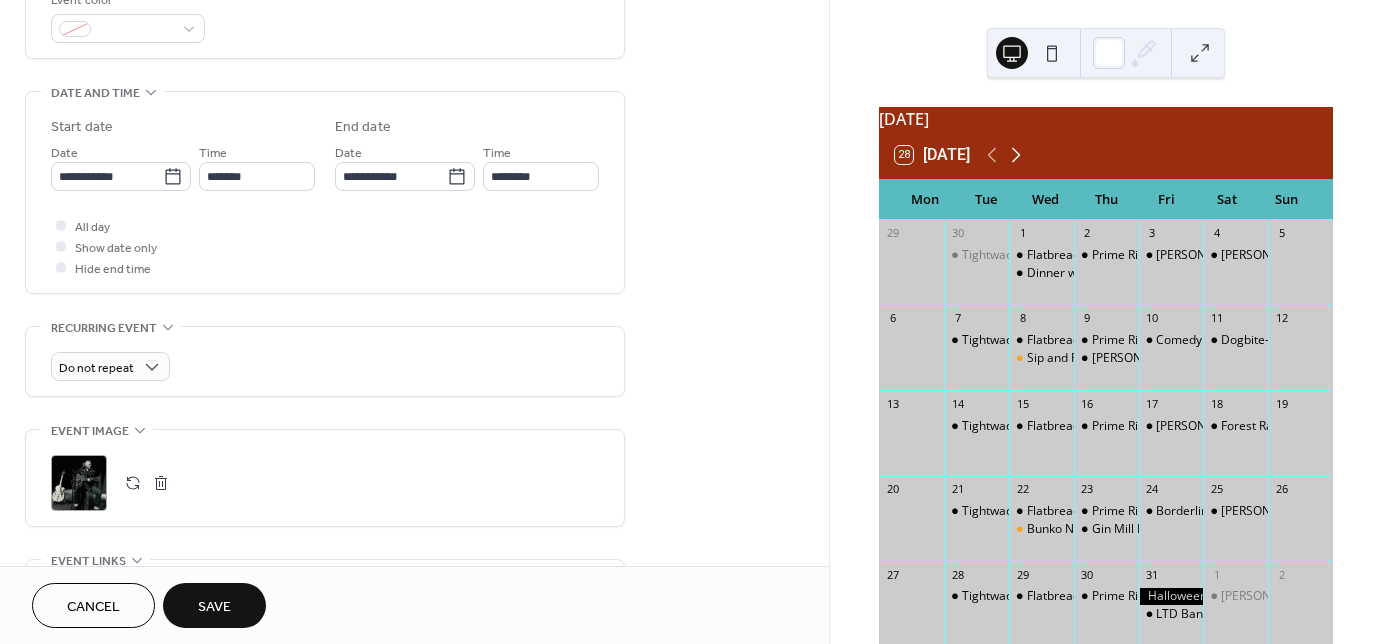 click 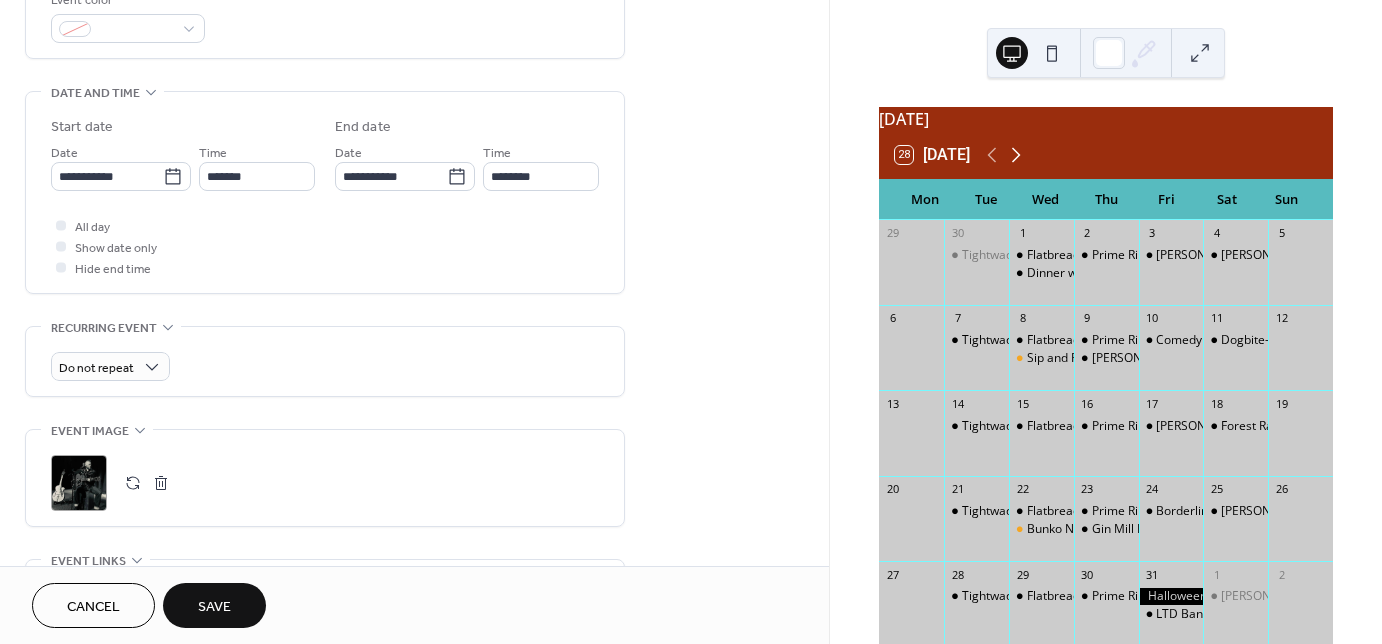 click 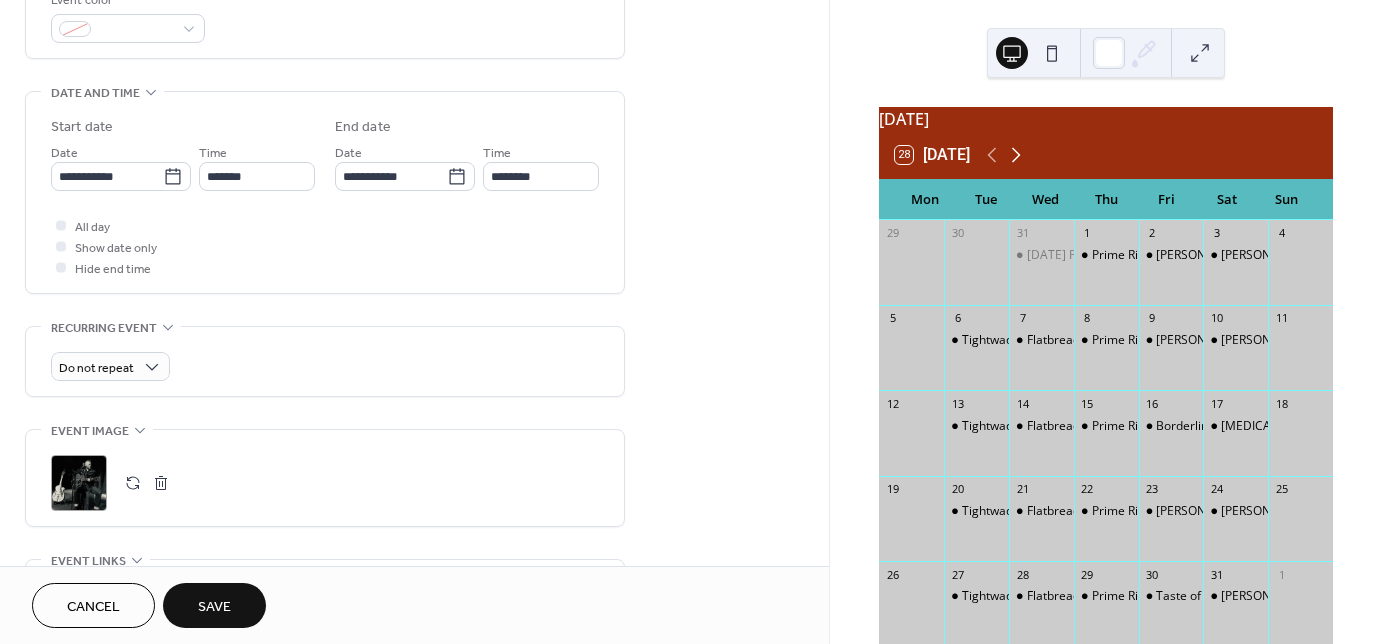 click 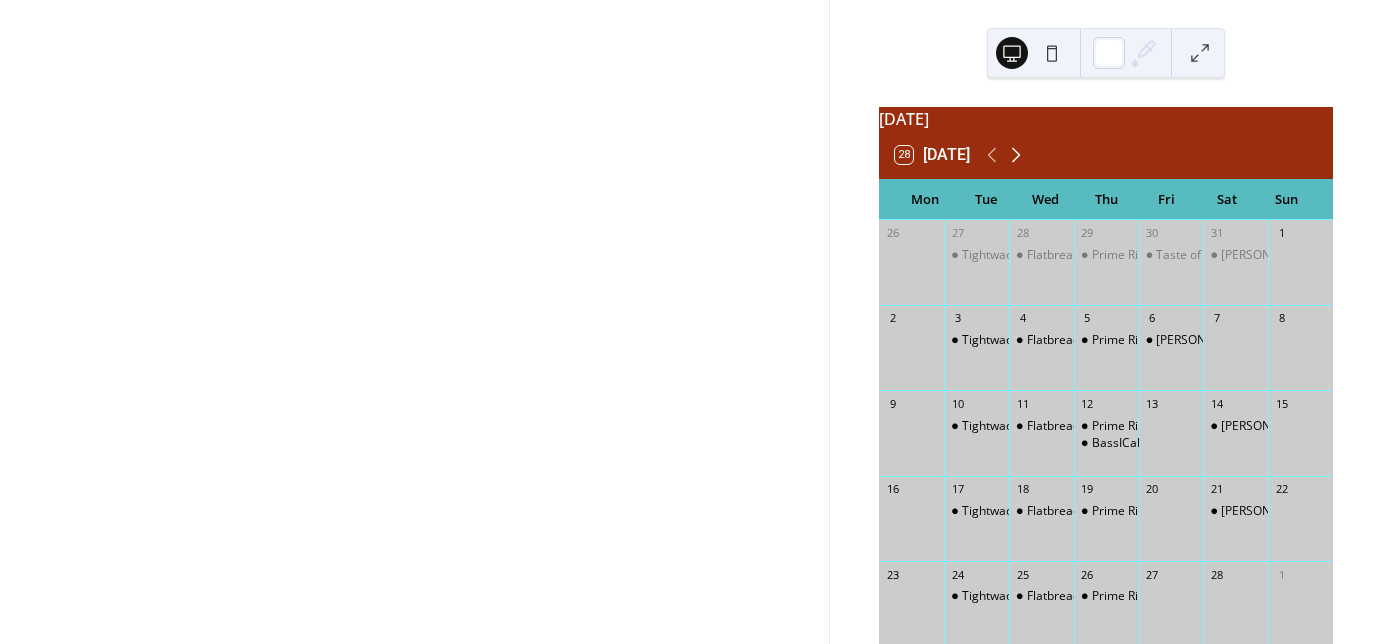 click 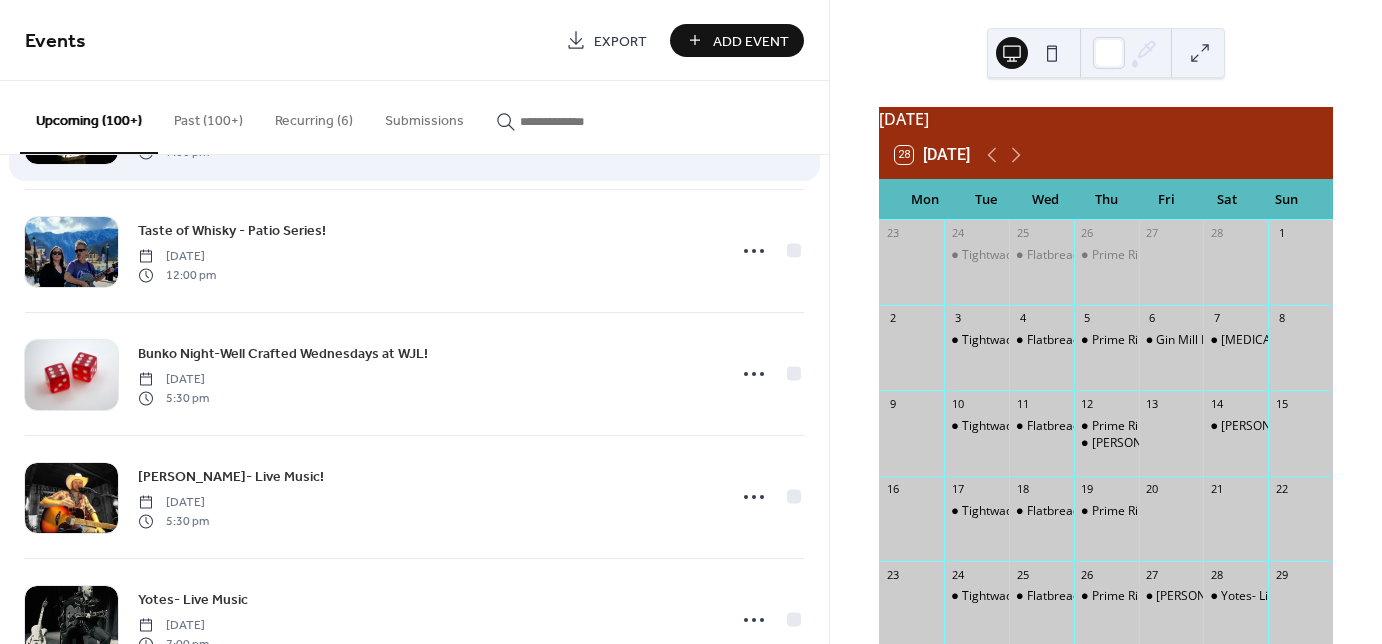 scroll, scrollTop: 1920, scrollLeft: 0, axis: vertical 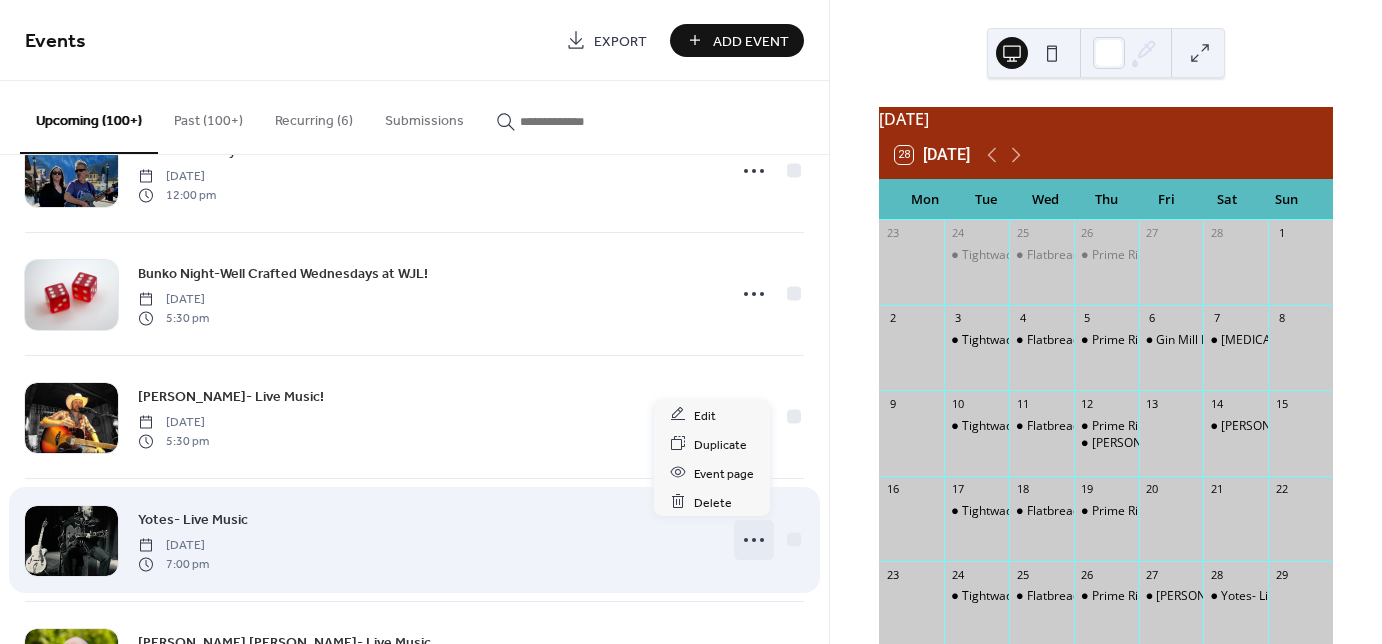 click 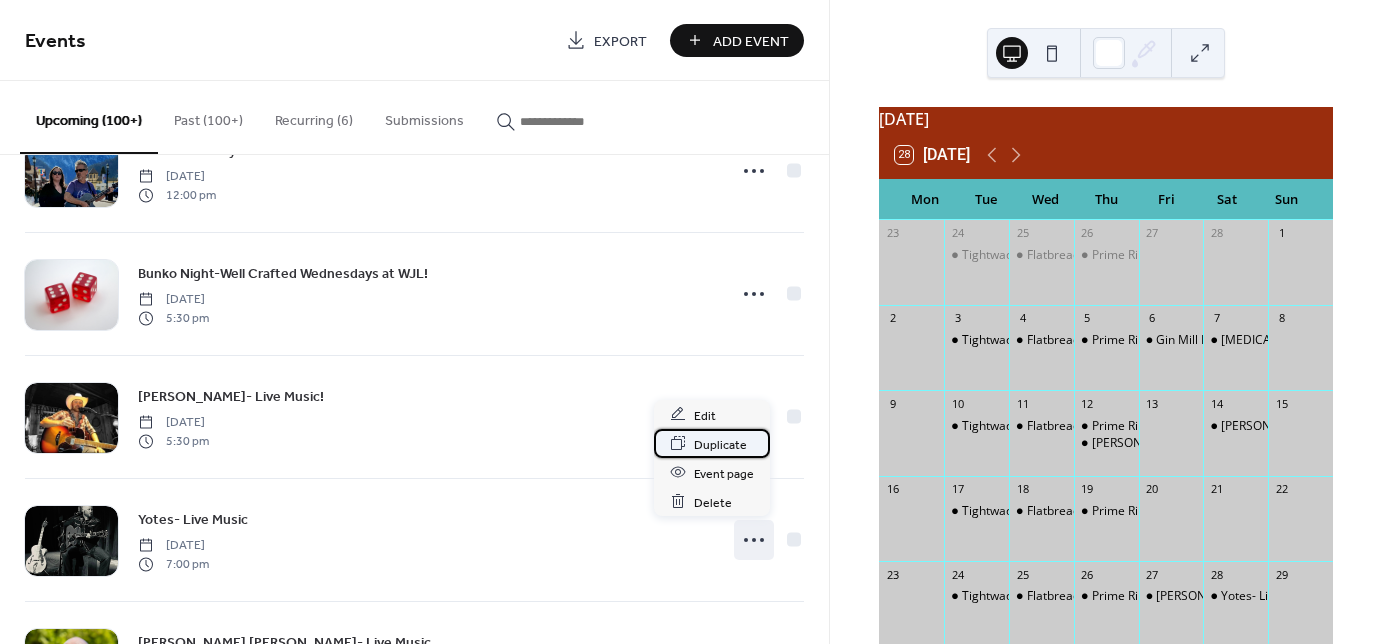 click on "Duplicate" at bounding box center (720, 444) 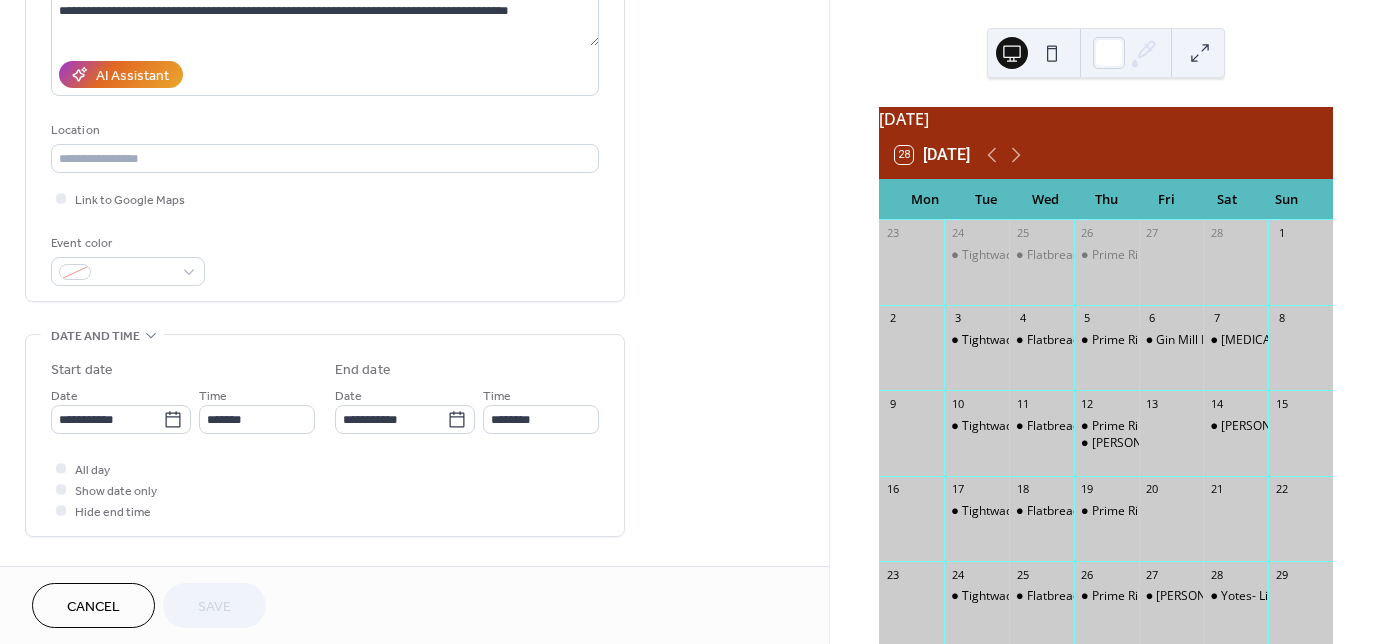 scroll, scrollTop: 320, scrollLeft: 0, axis: vertical 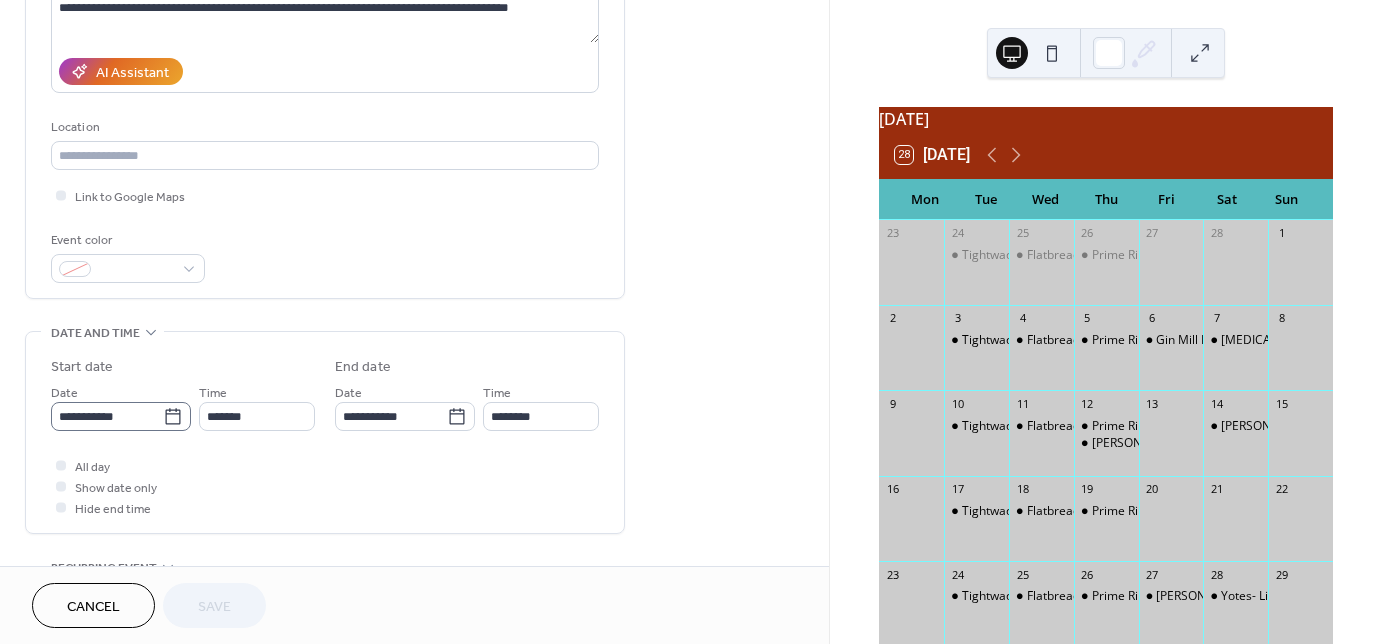 click 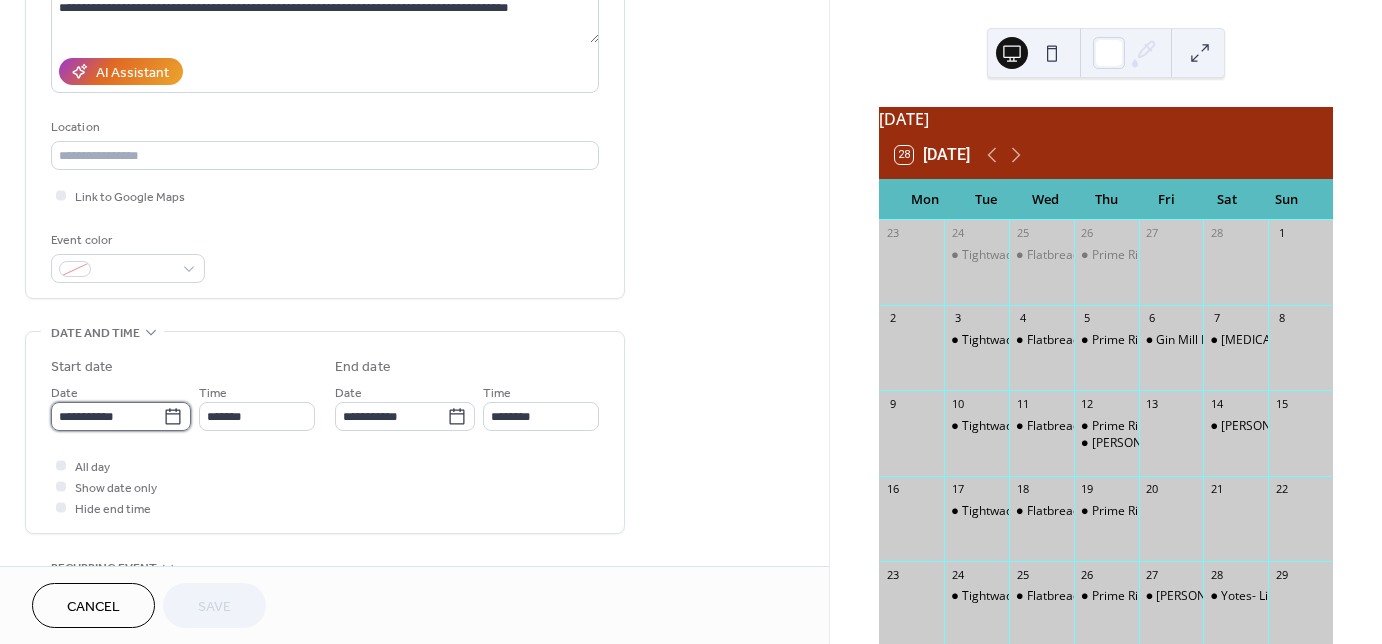 click on "**********" at bounding box center (107, 416) 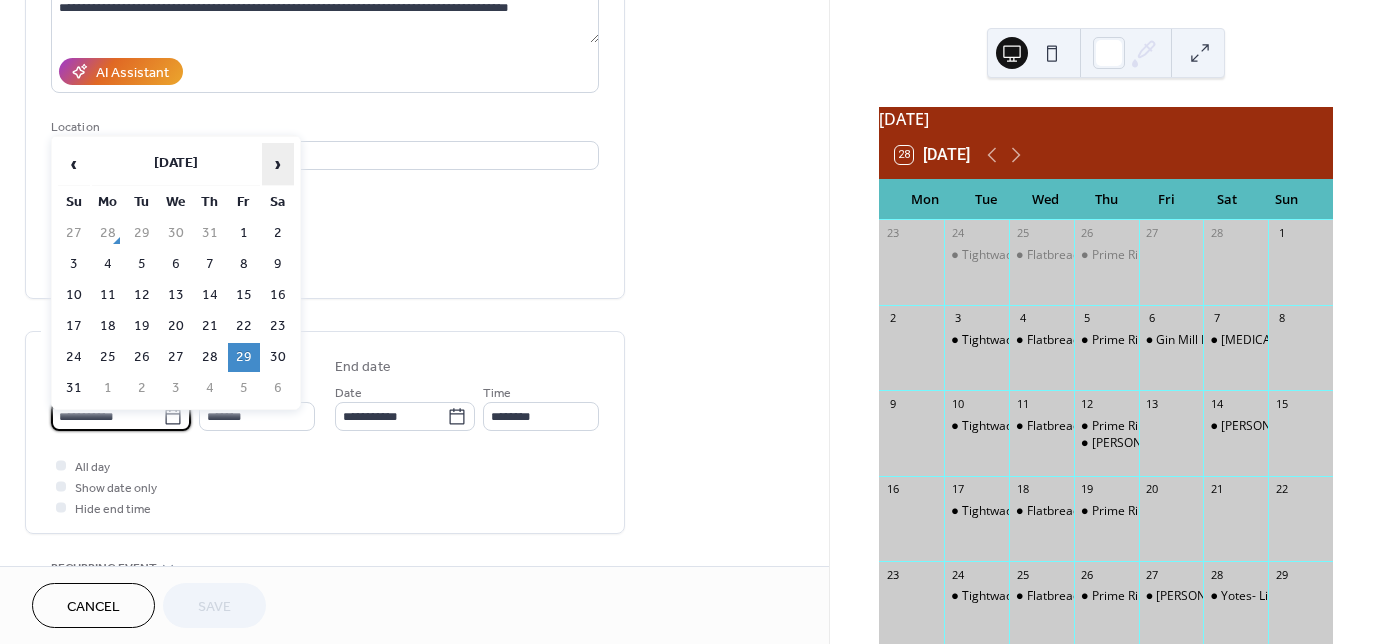 click on "›" at bounding box center (278, 164) 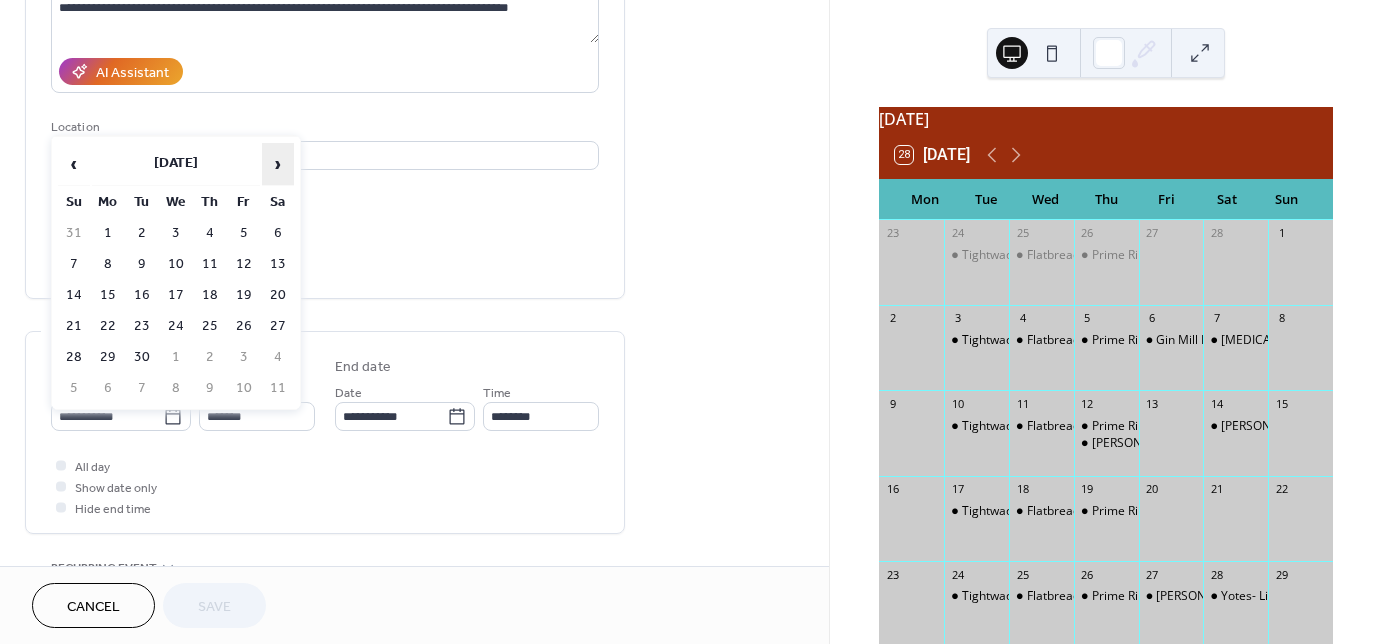 click on "›" at bounding box center [278, 164] 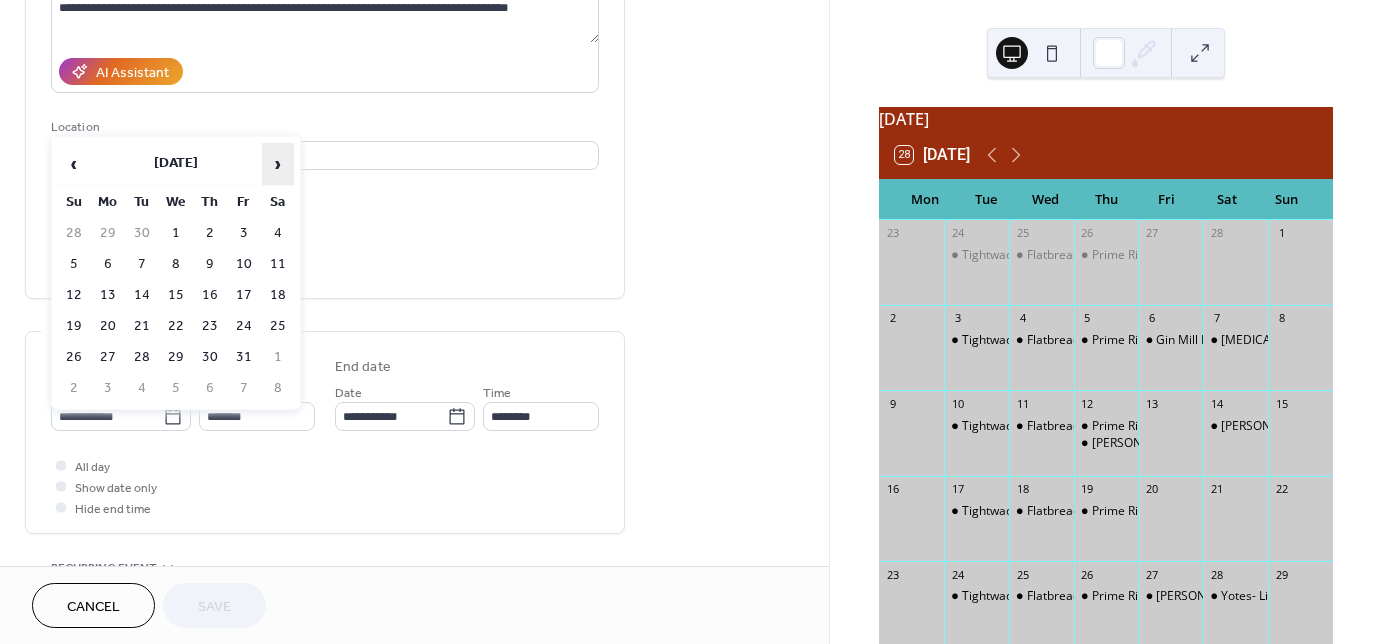click on "›" at bounding box center [278, 164] 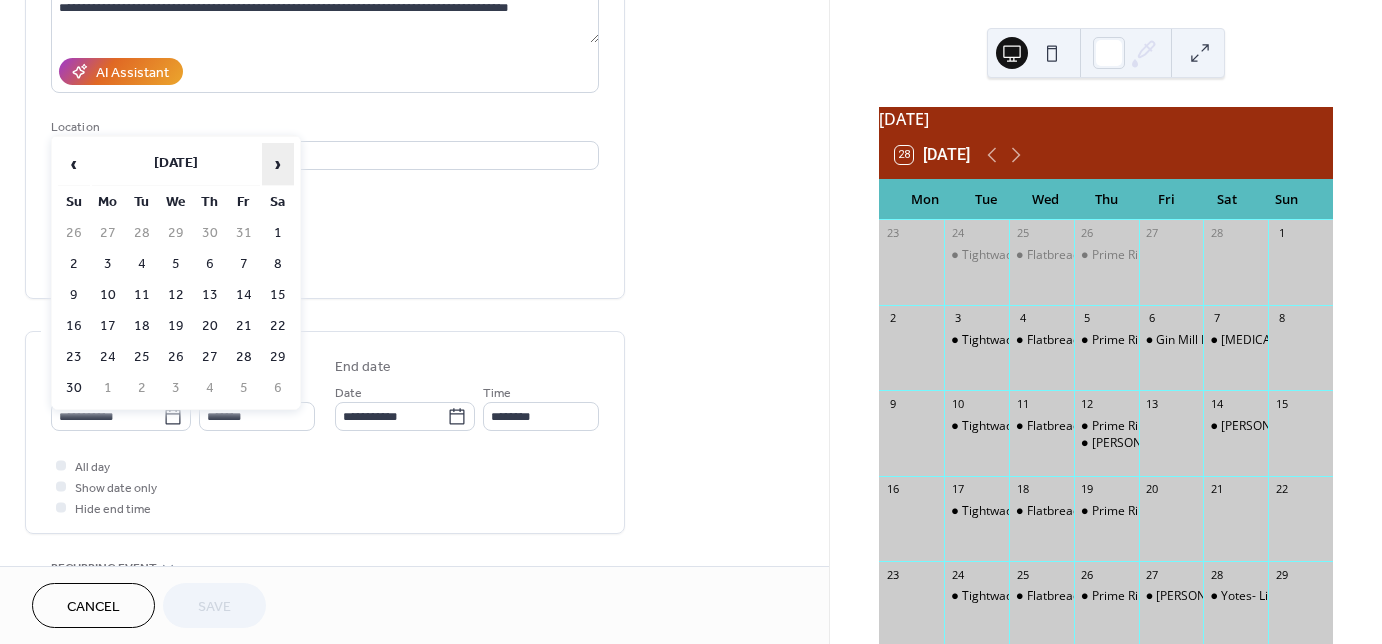 click on "›" at bounding box center (278, 164) 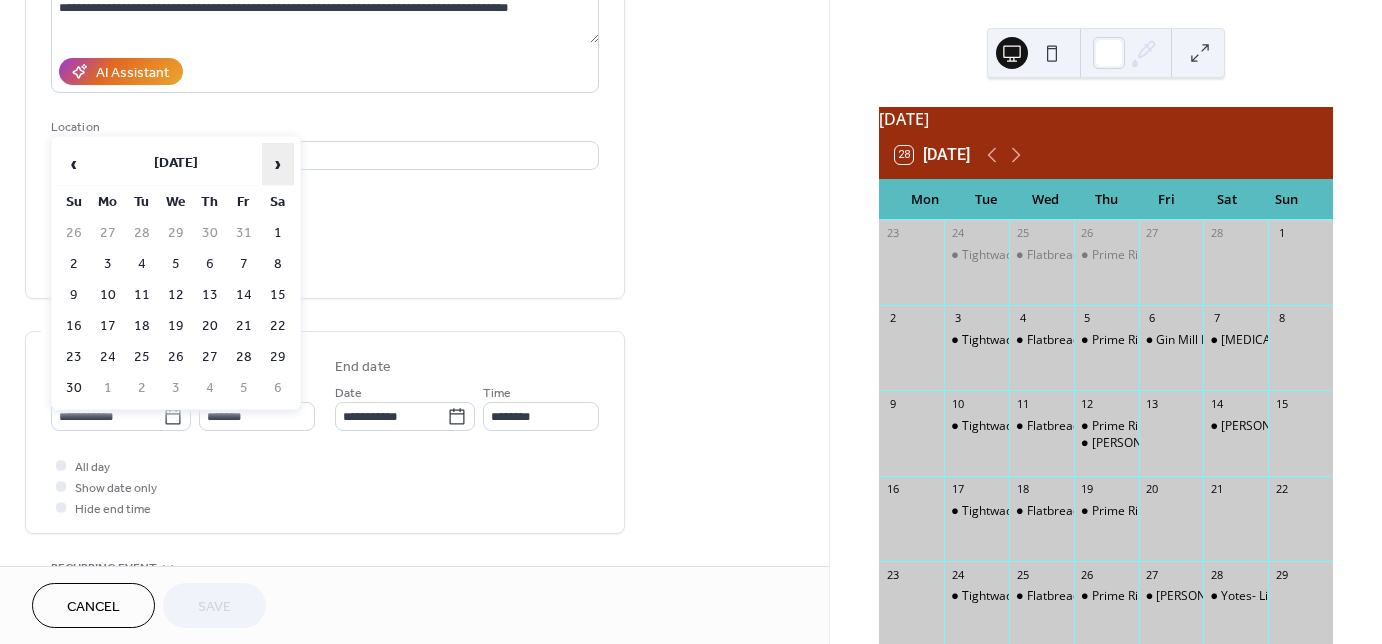 click on "›" at bounding box center (278, 164) 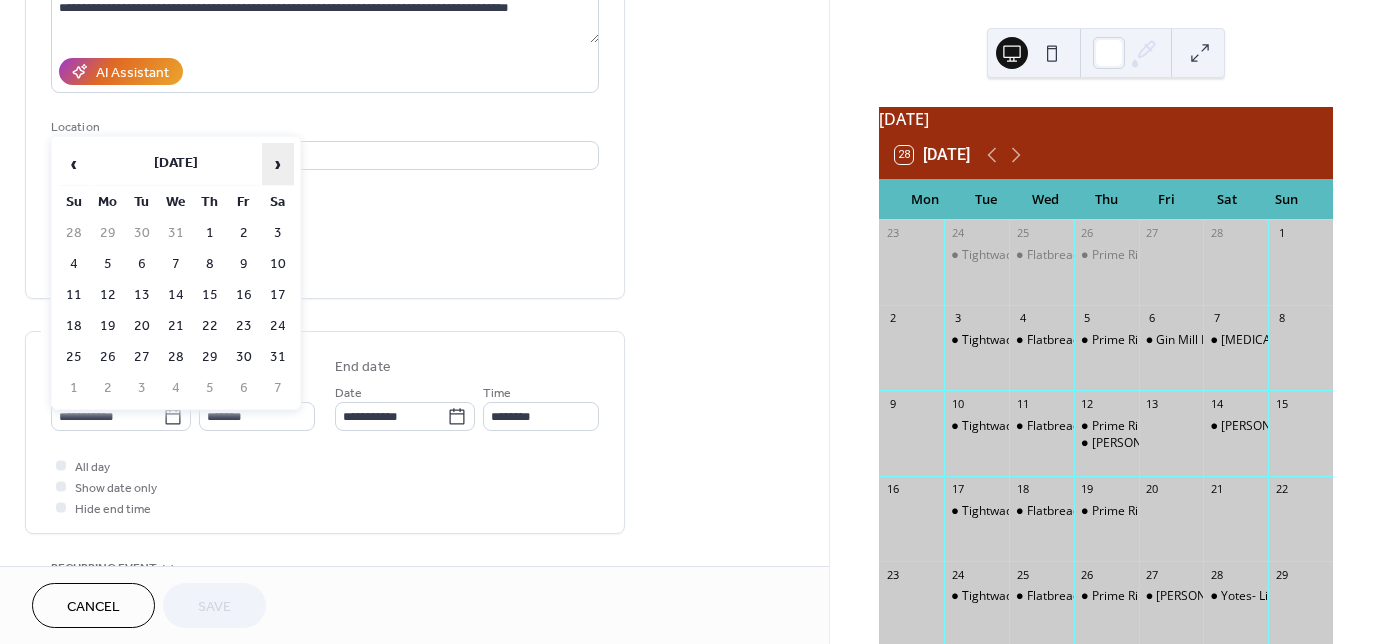 click on "›" at bounding box center [278, 164] 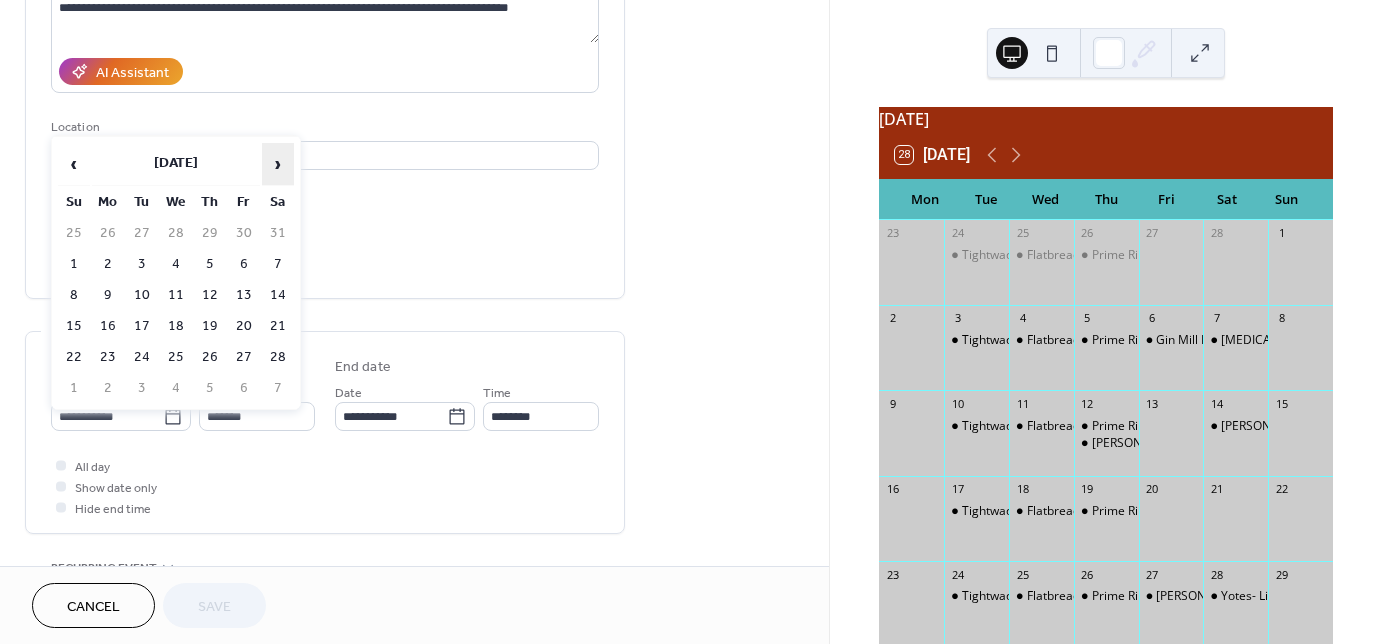 click on "›" at bounding box center (278, 164) 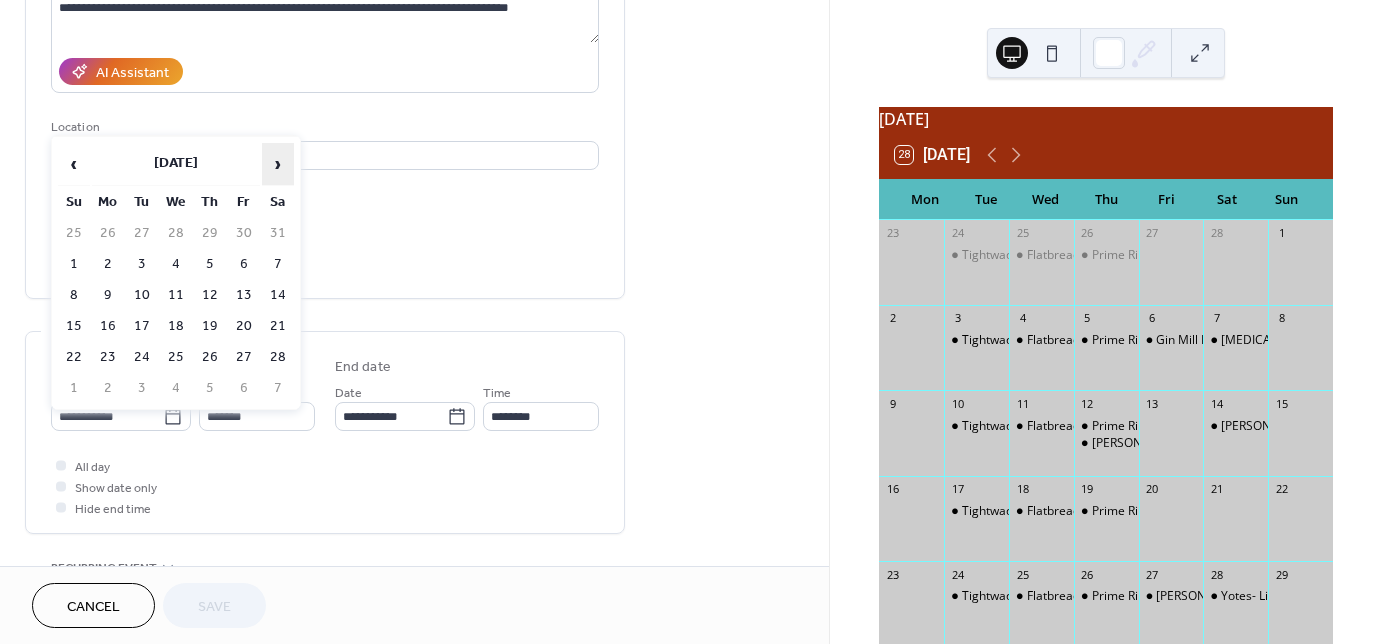 click on "›" at bounding box center [278, 164] 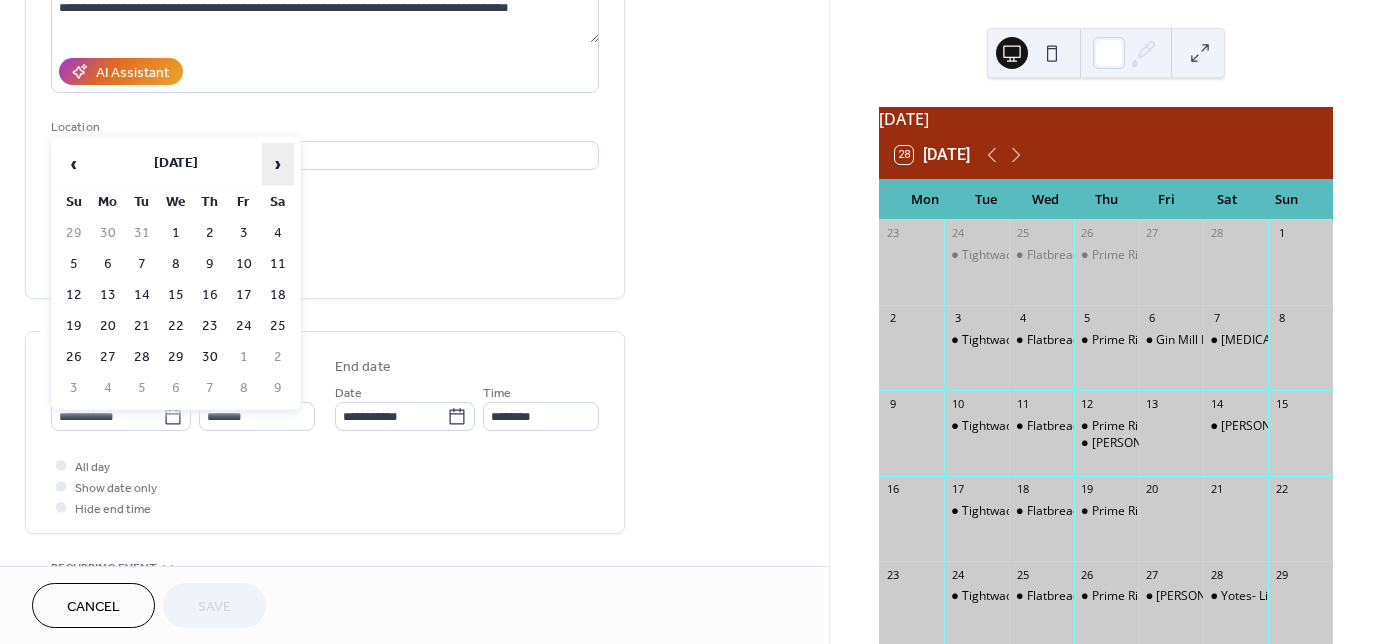 click on "›" at bounding box center [278, 164] 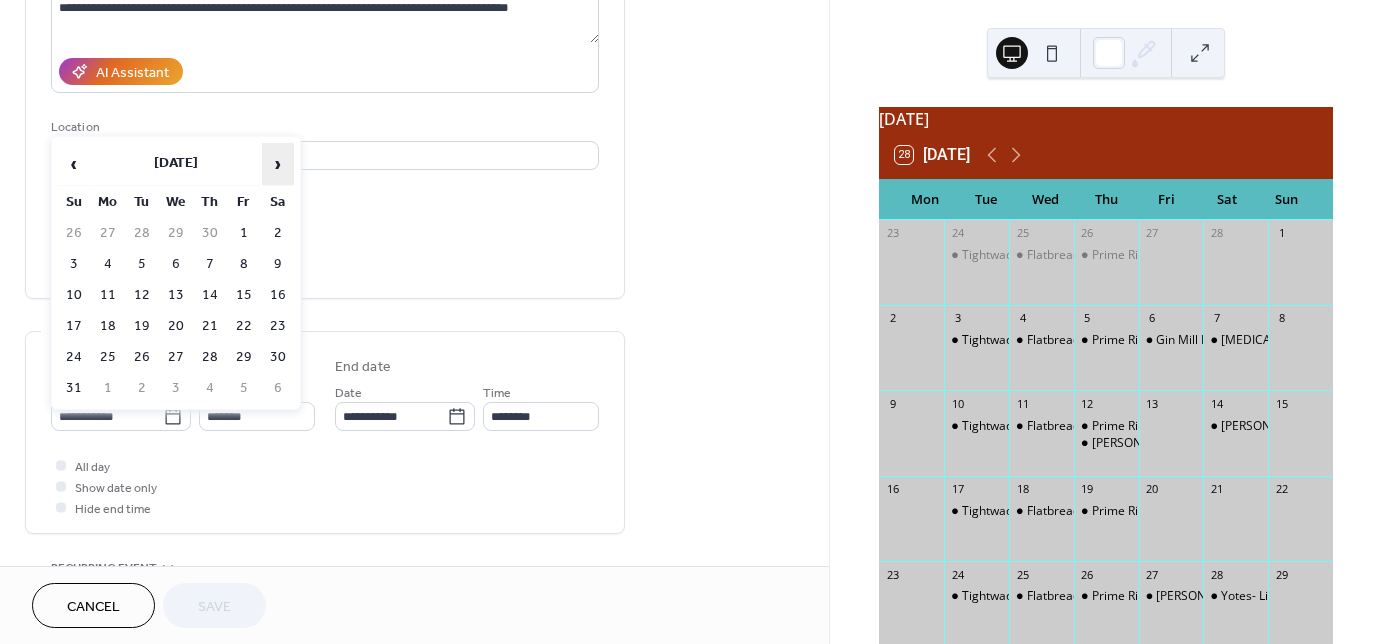 click on "›" at bounding box center [278, 164] 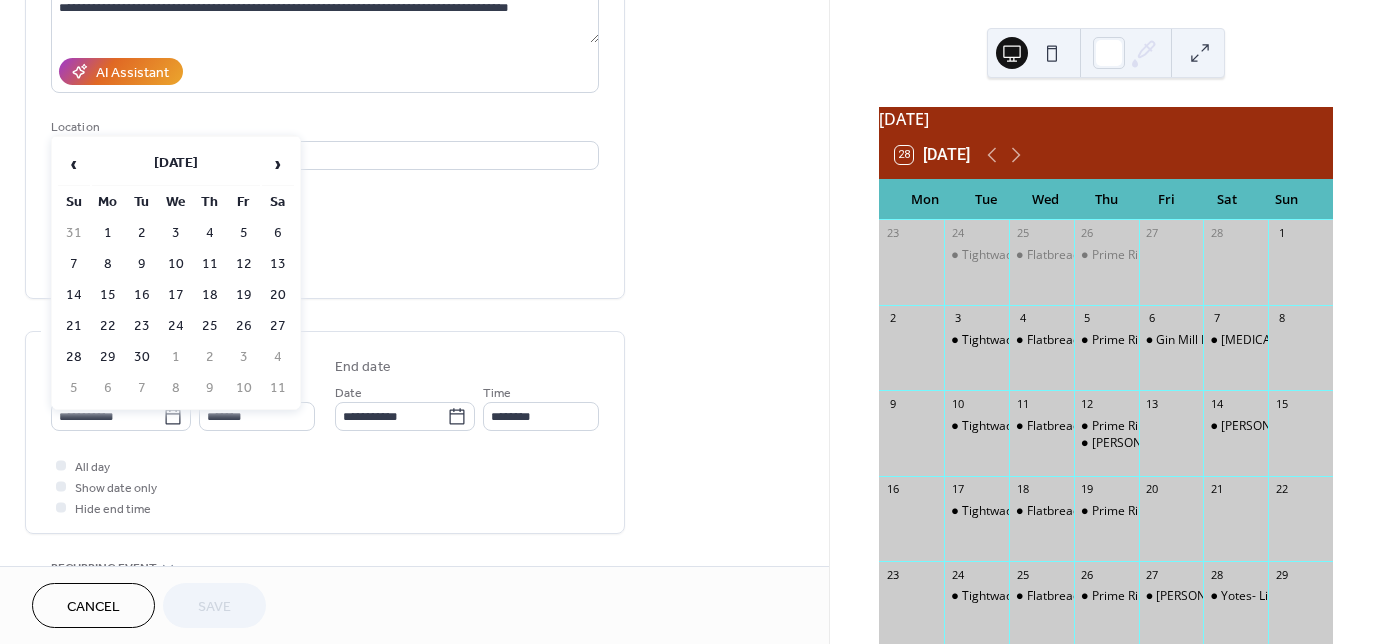 click on "27" at bounding box center (278, 326) 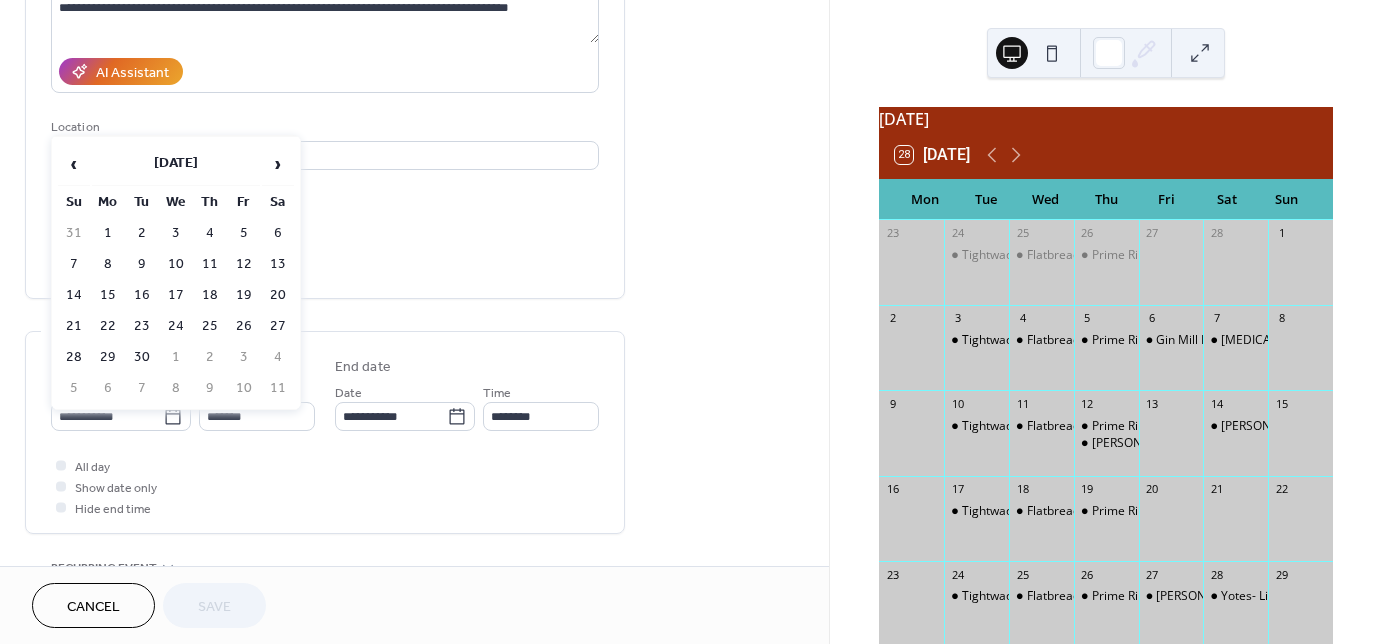 type on "**********" 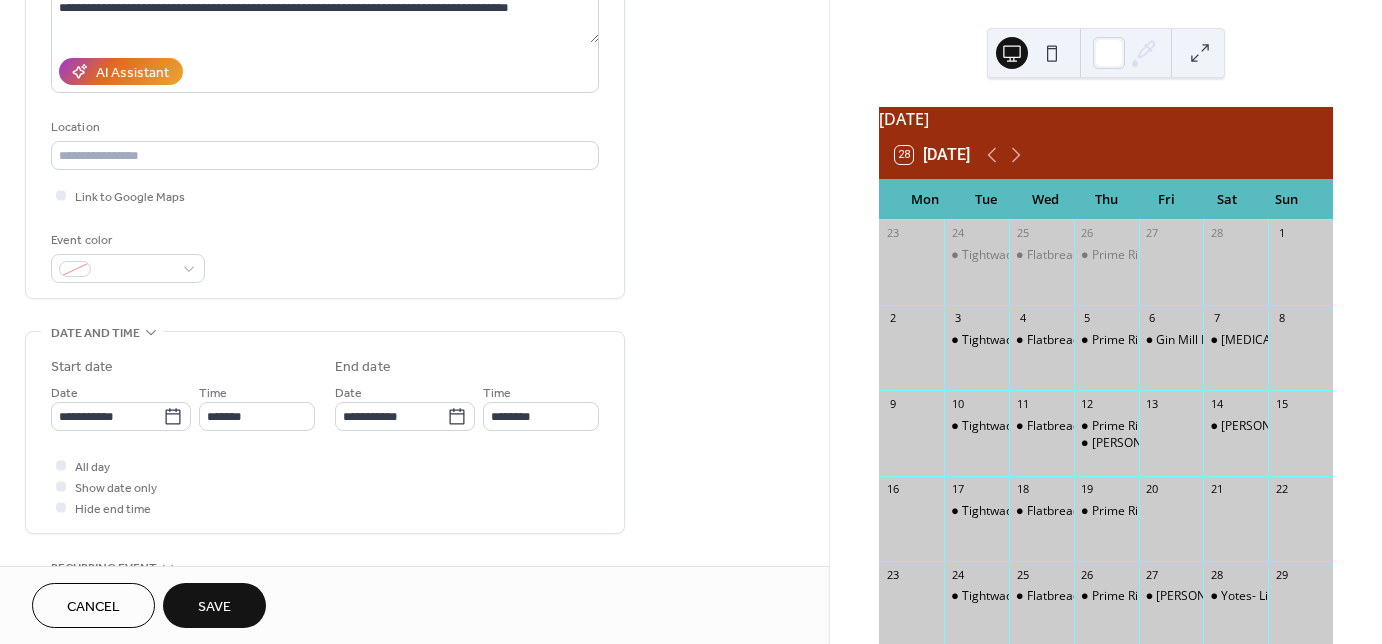 click on "Save" at bounding box center (214, 607) 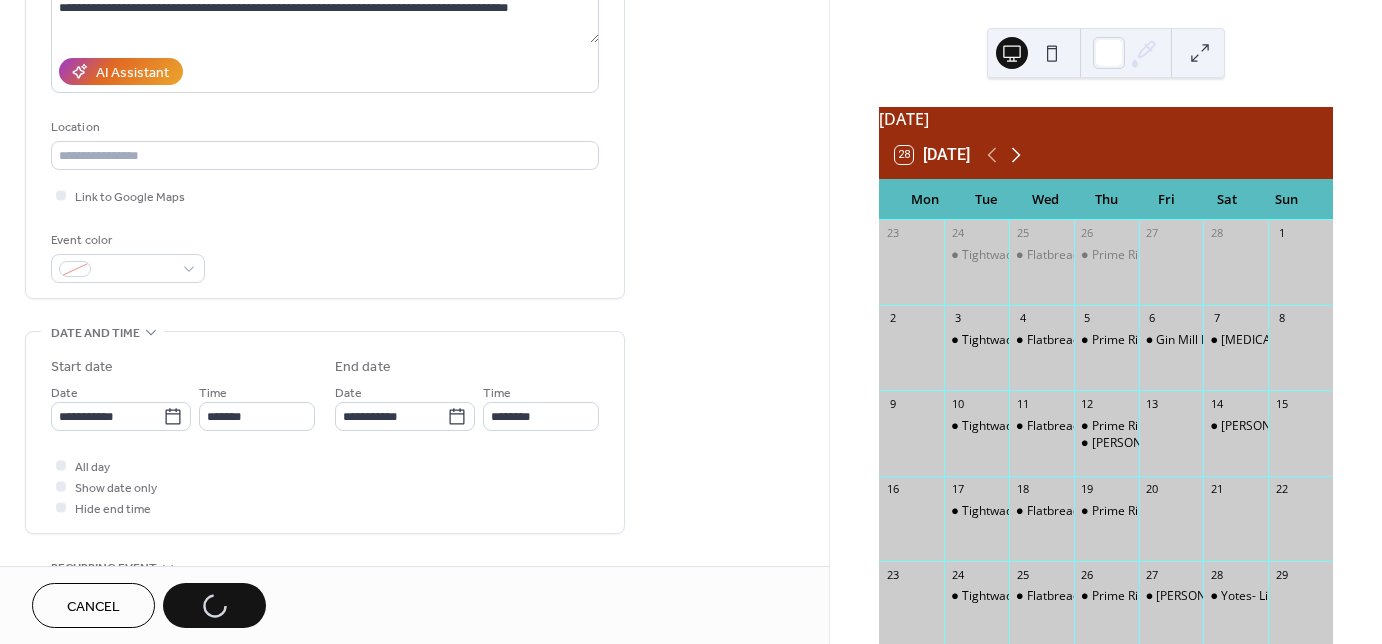click 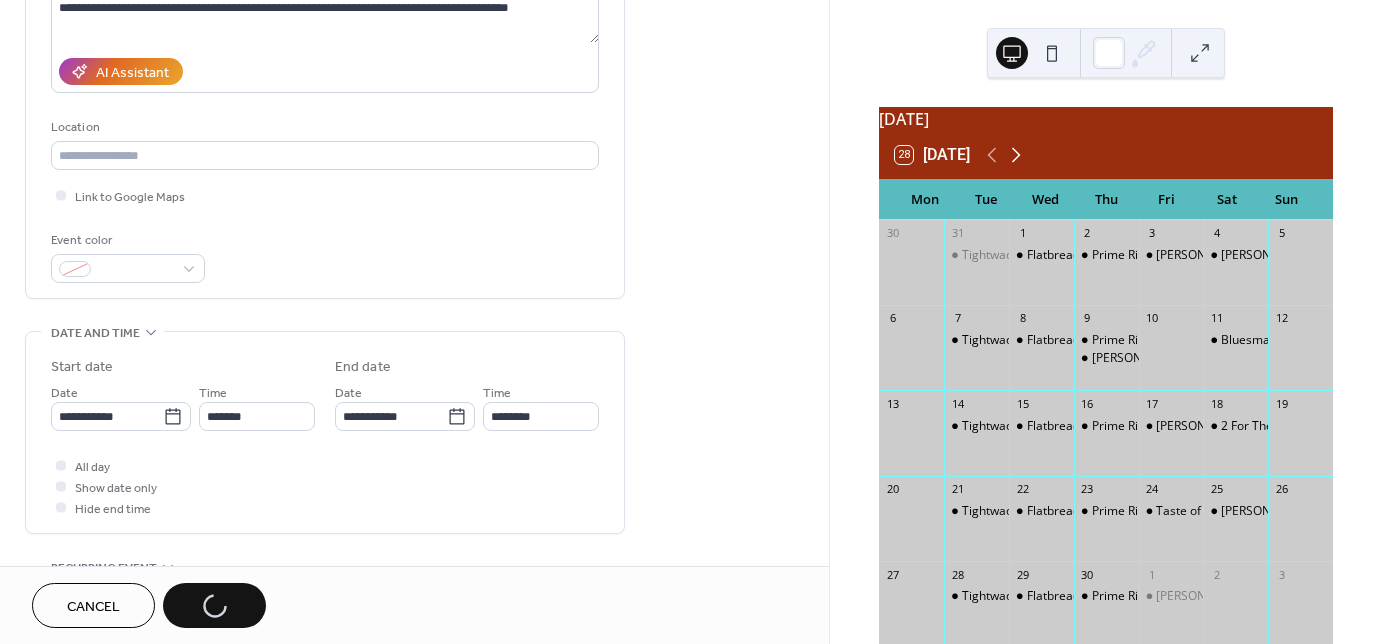 click 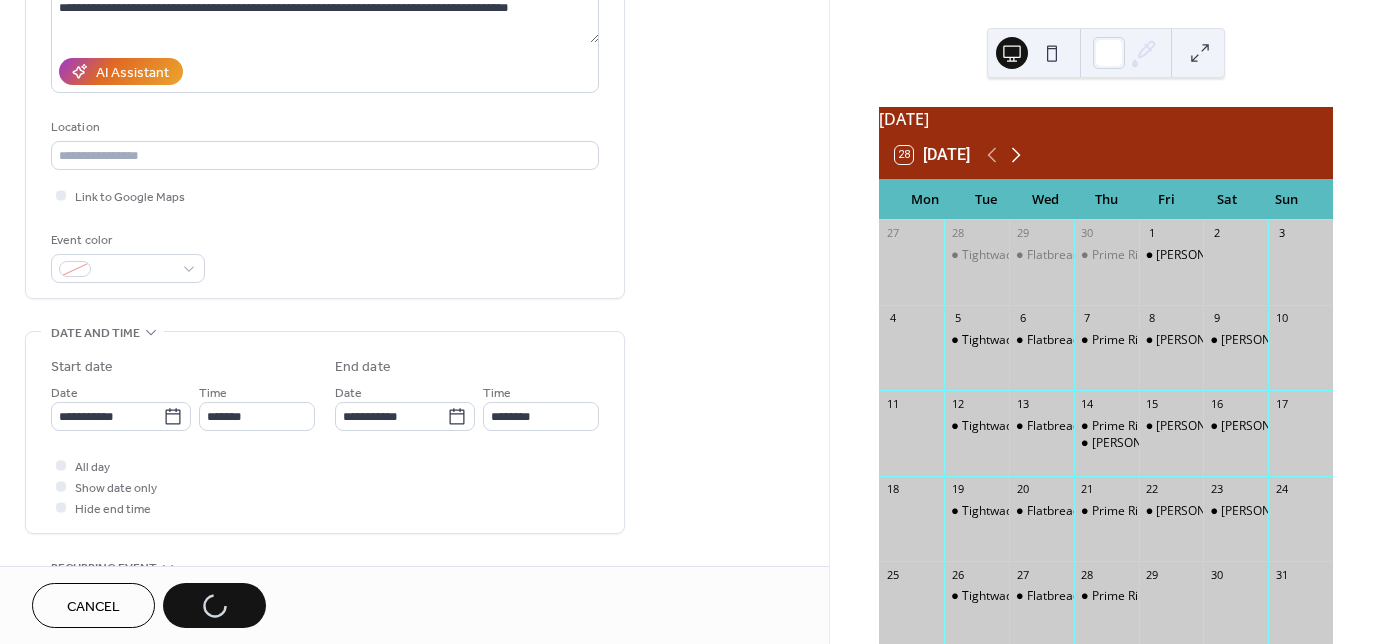 click 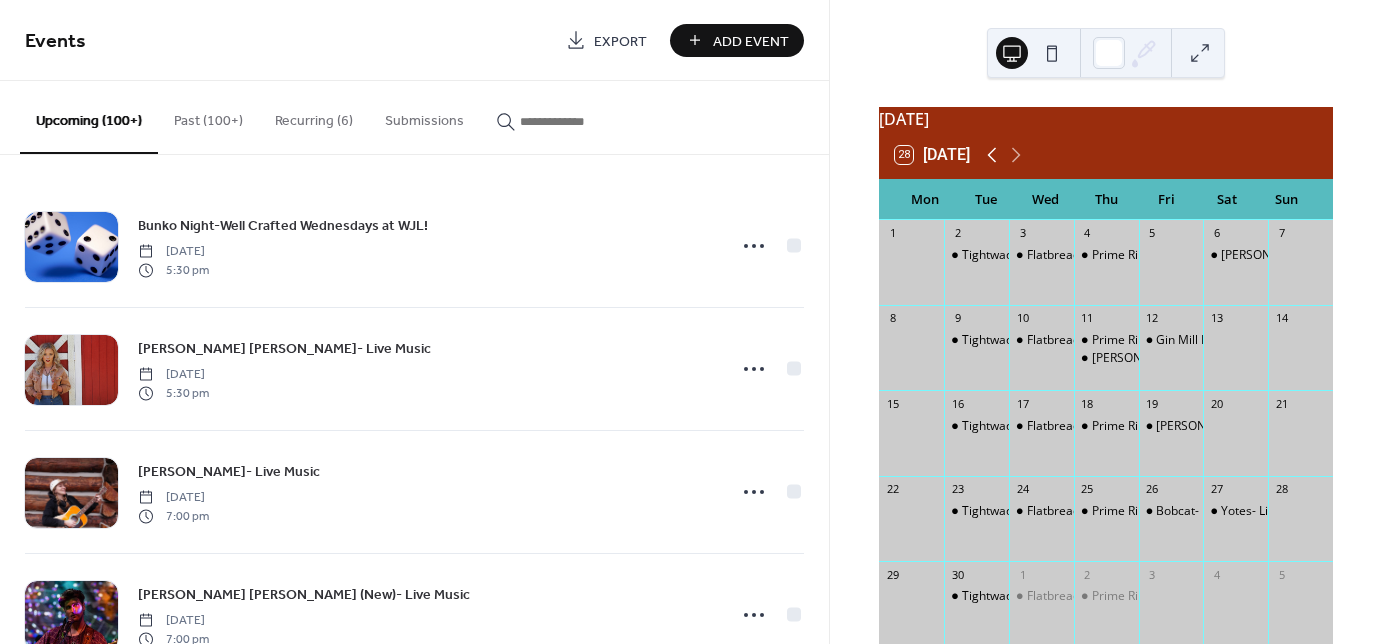 click 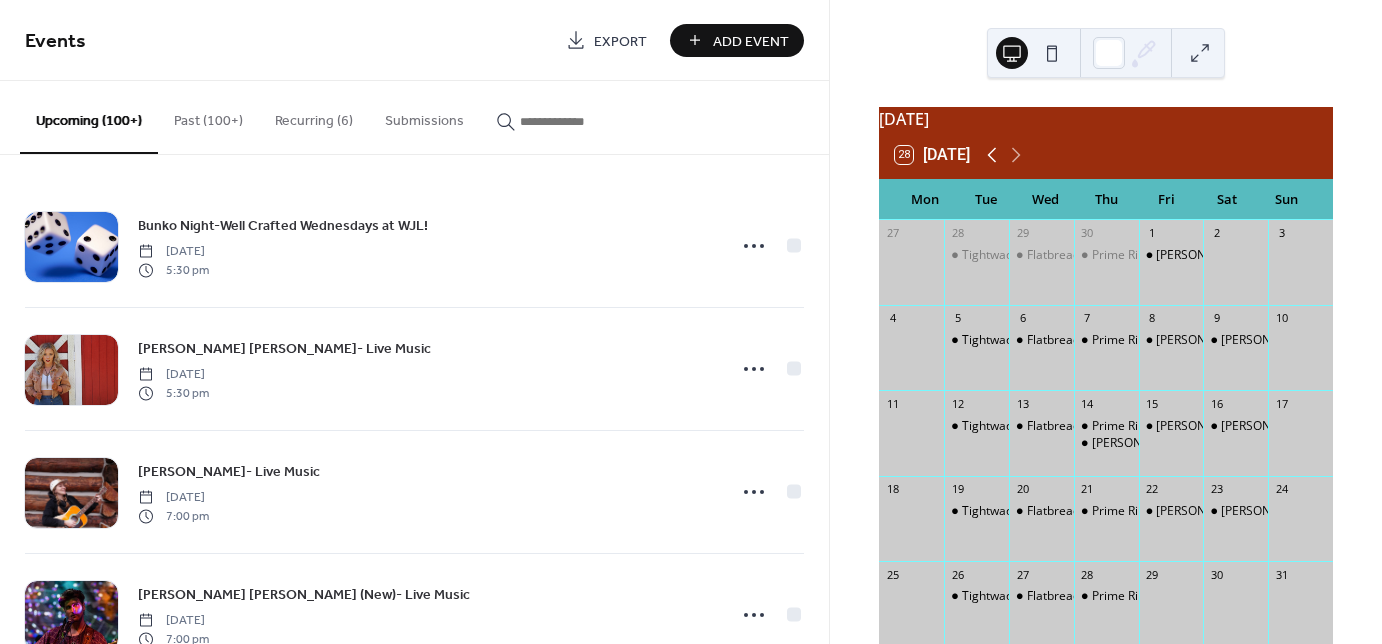 click 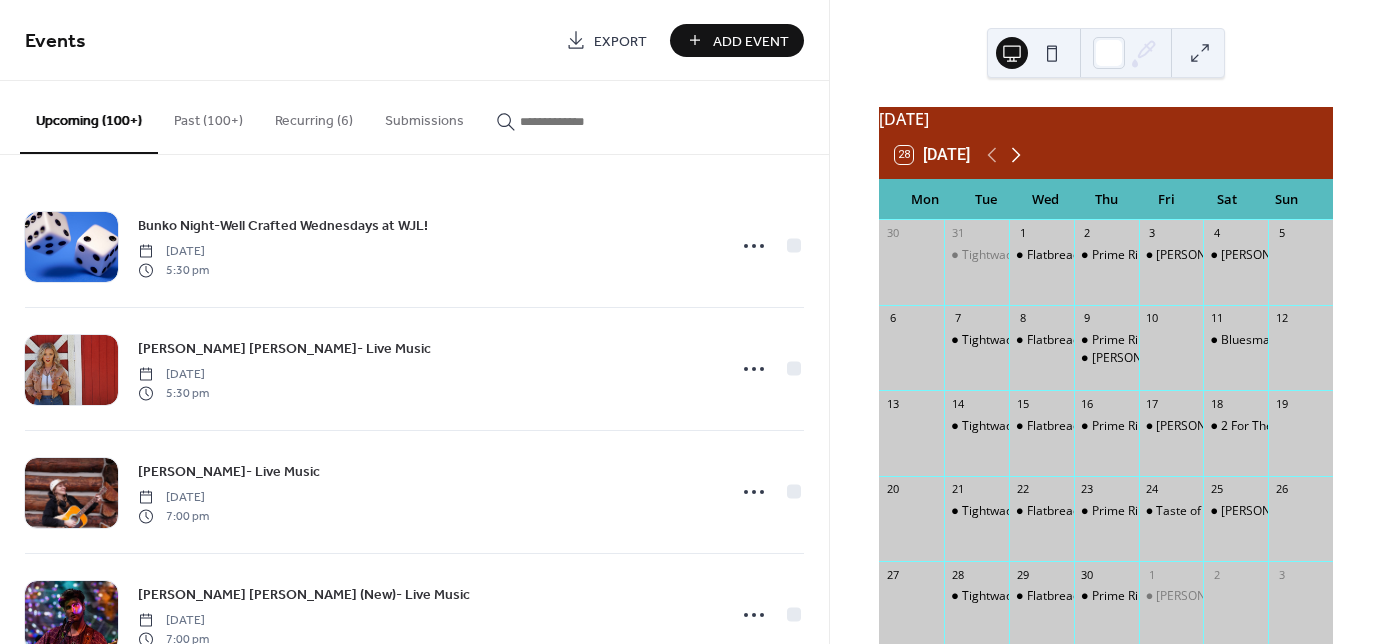 click 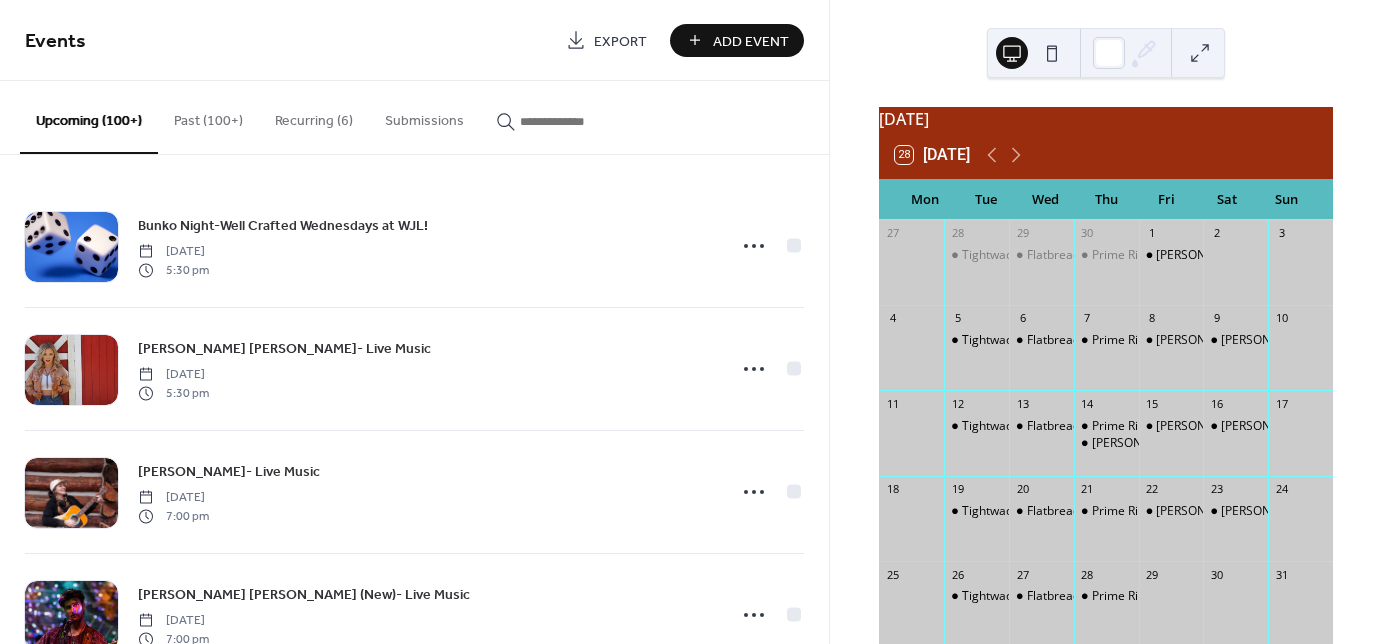 click on "28 [DATE]" at bounding box center (1106, 155) 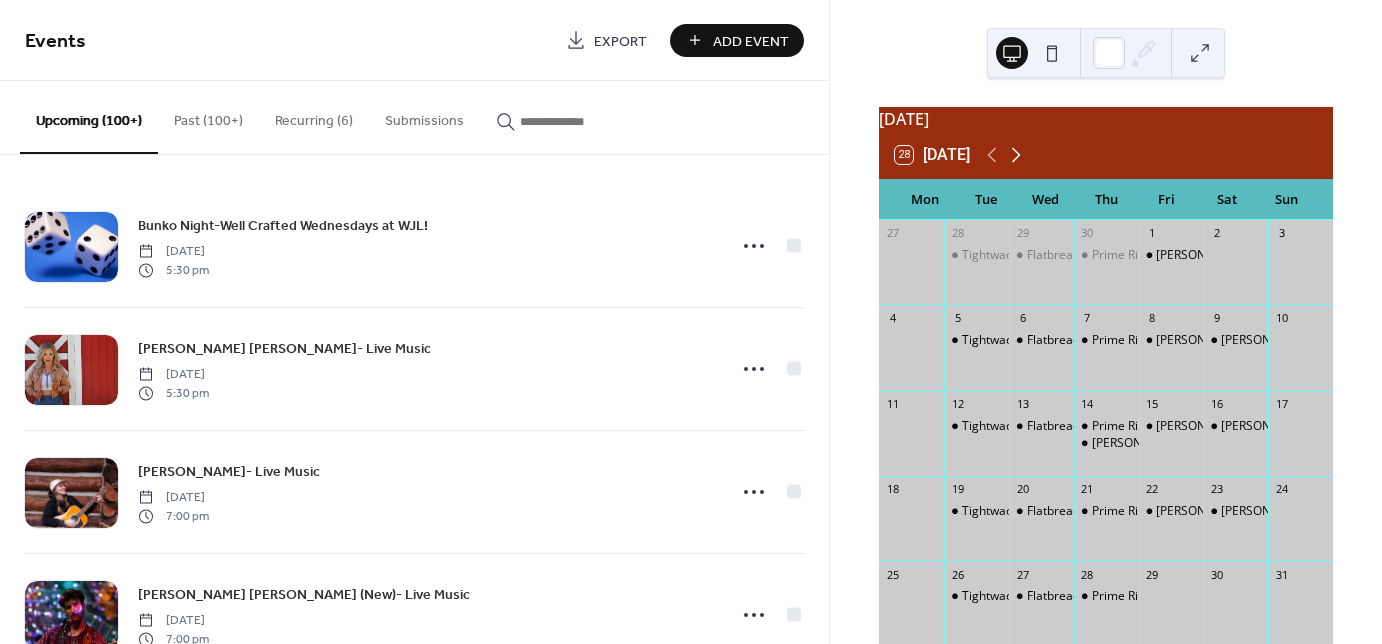 click 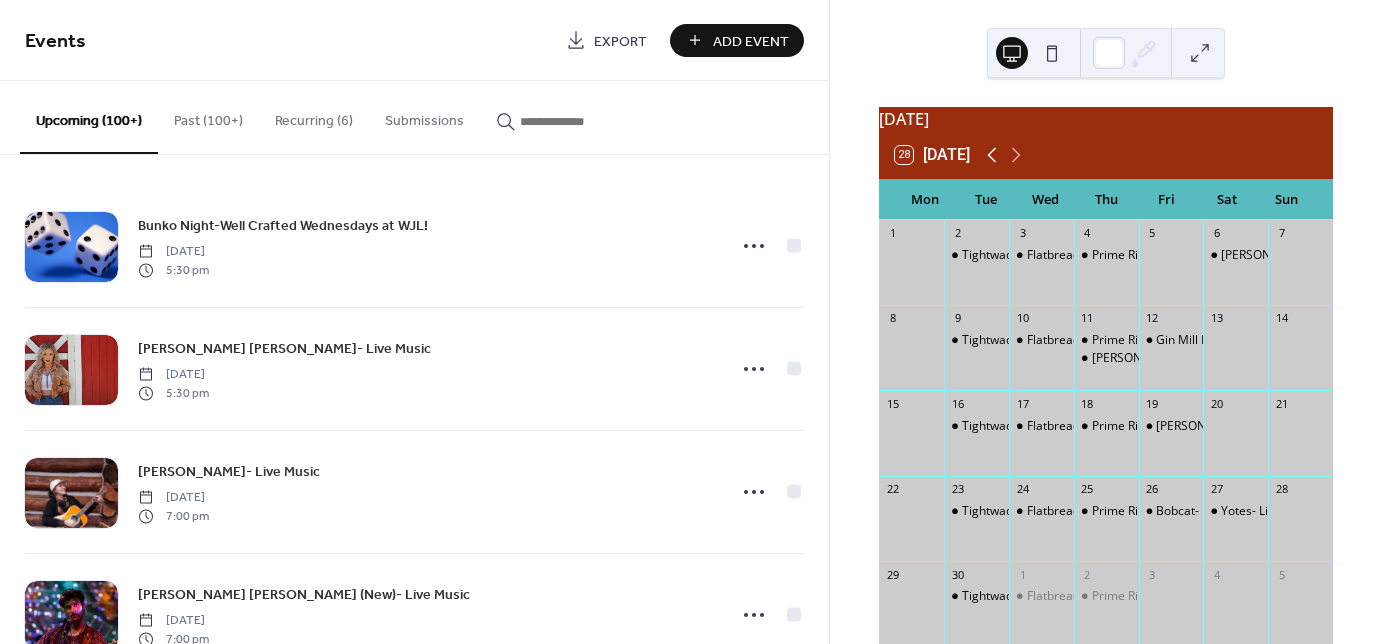 click 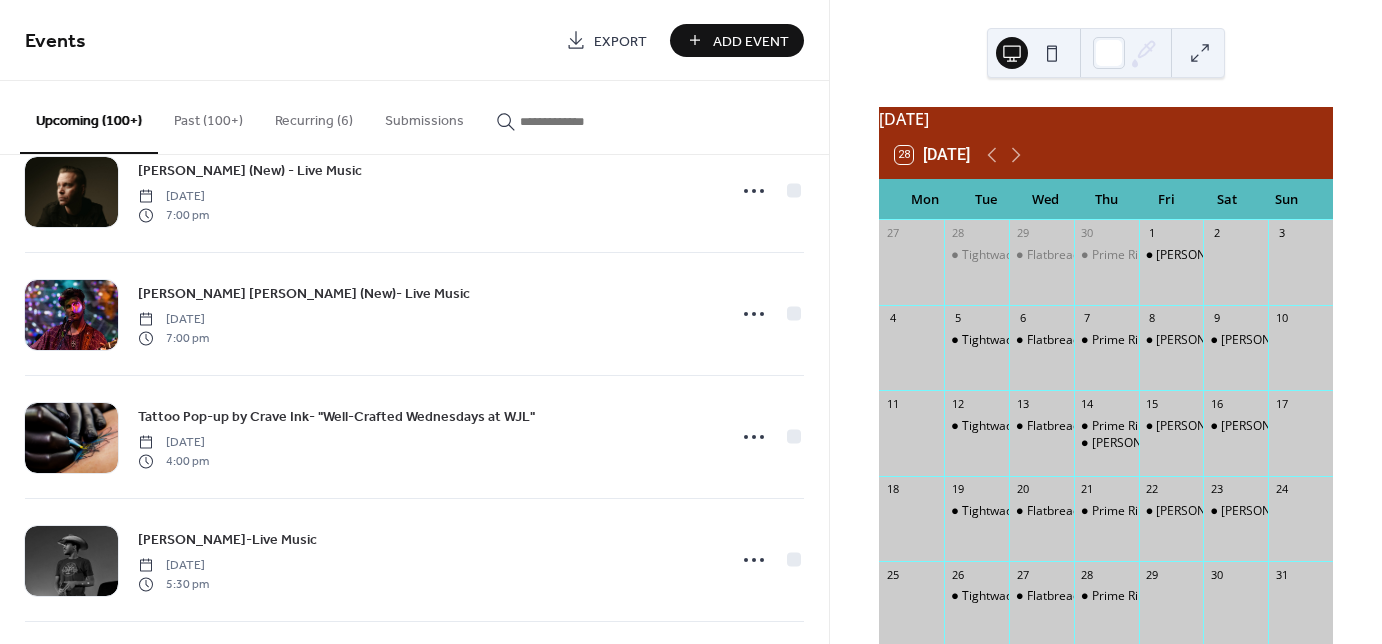 scroll, scrollTop: 2640, scrollLeft: 0, axis: vertical 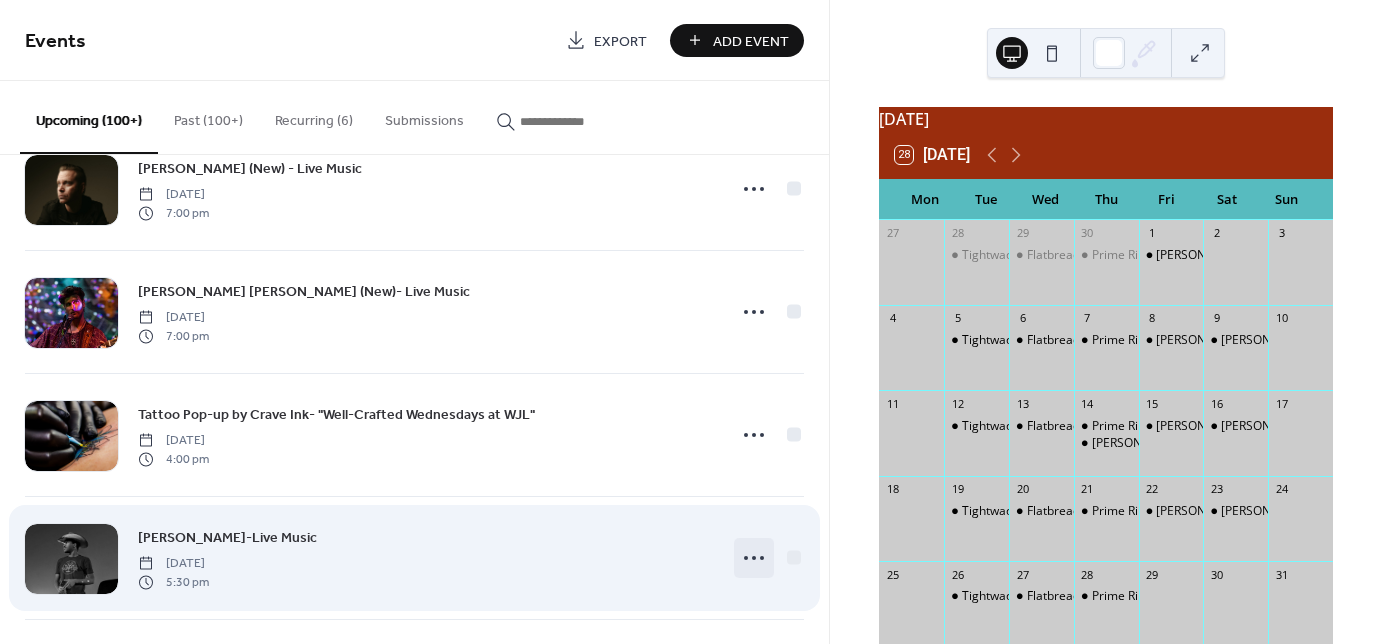 click 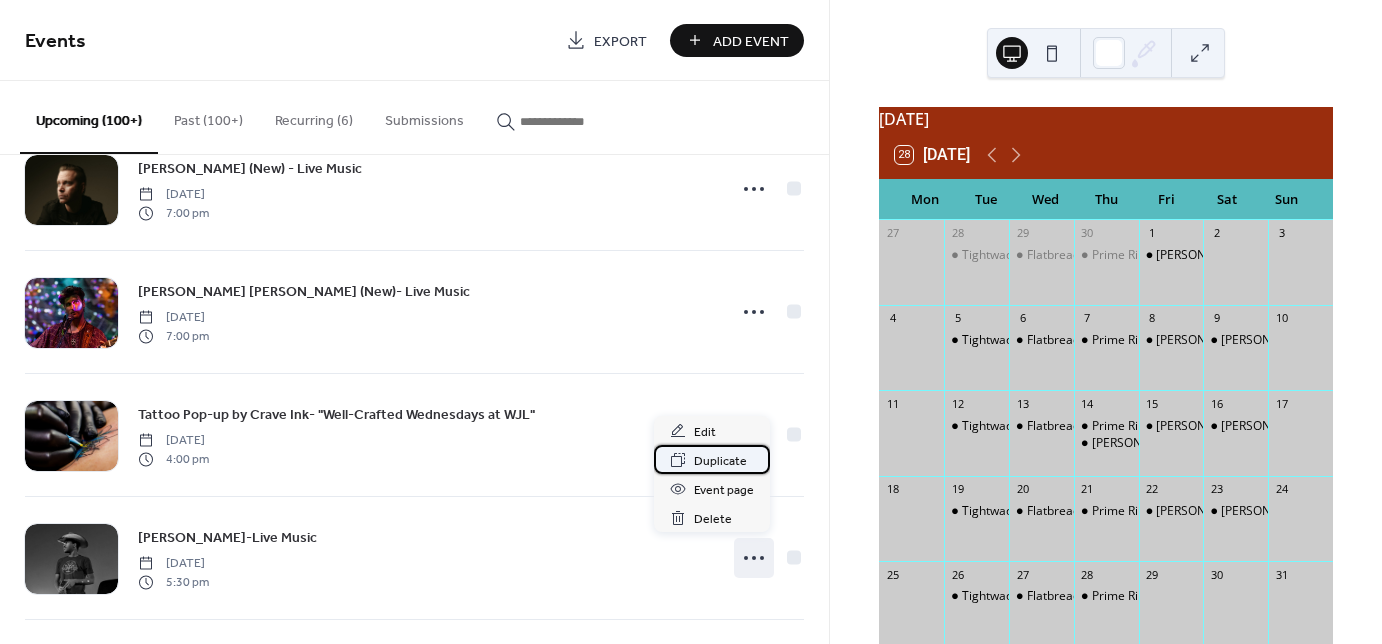 click on "Duplicate" at bounding box center [720, 461] 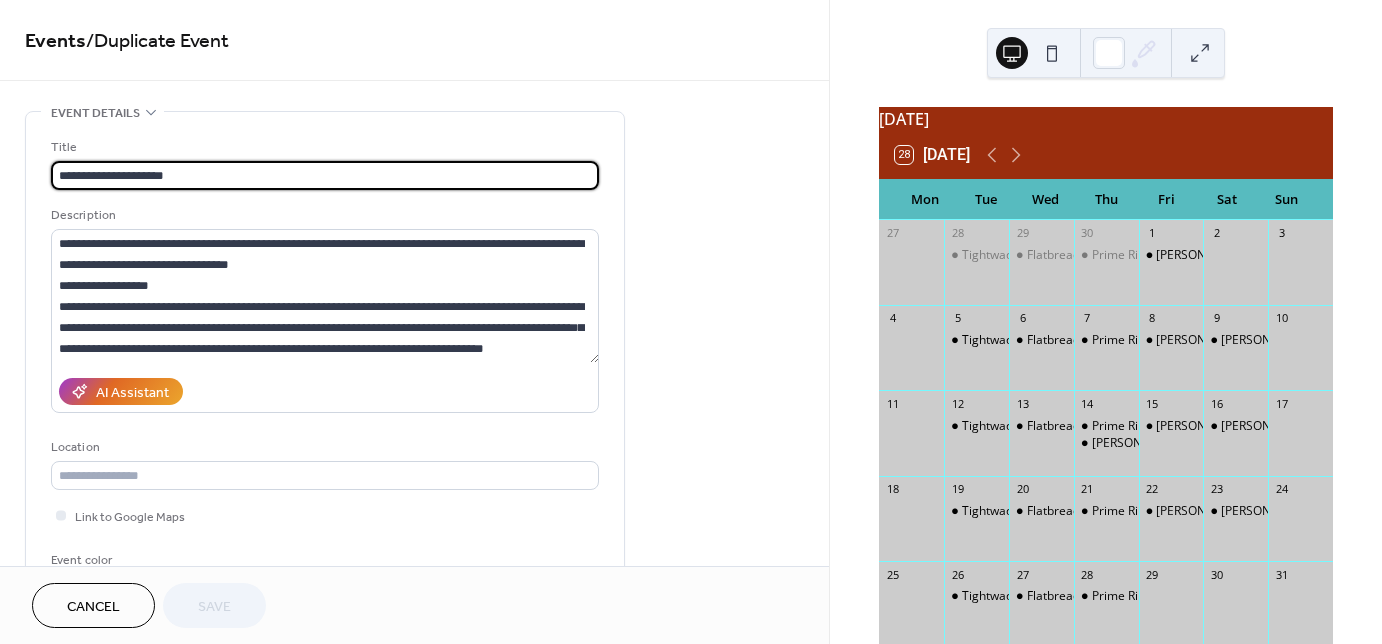 drag, startPoint x: 719, startPoint y: 460, endPoint x: 755, endPoint y: 692, distance: 234.77649 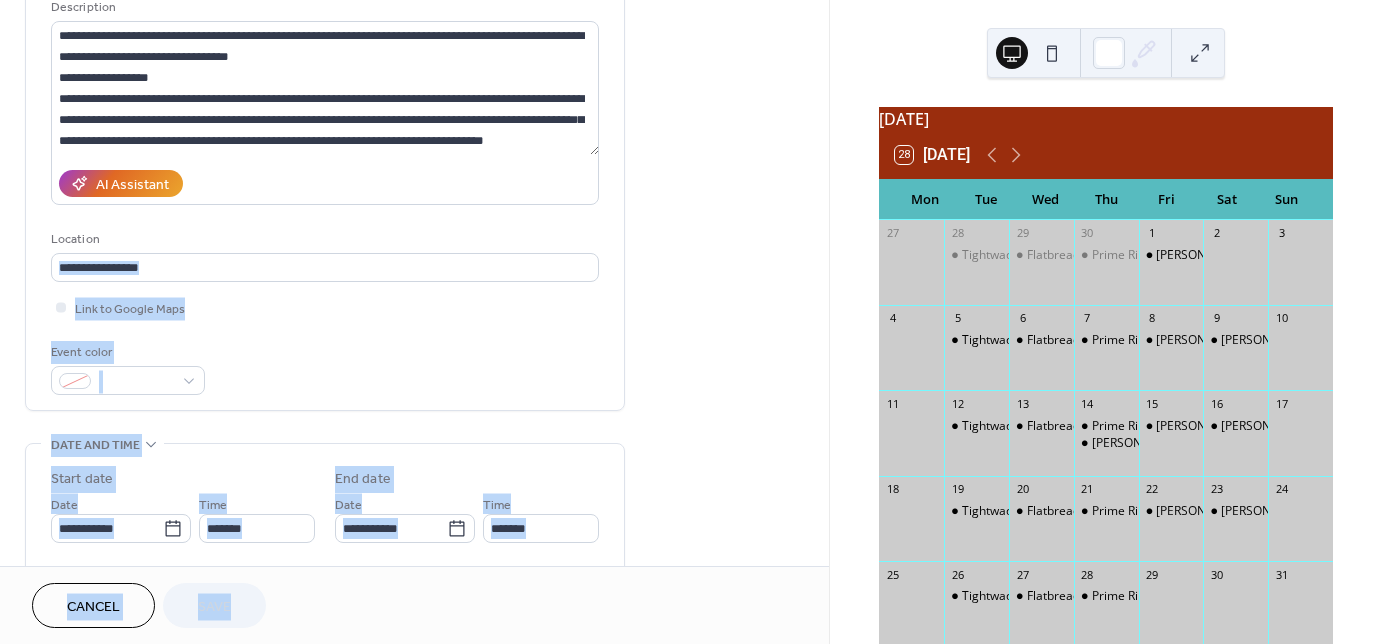 scroll, scrollTop: 240, scrollLeft: 0, axis: vertical 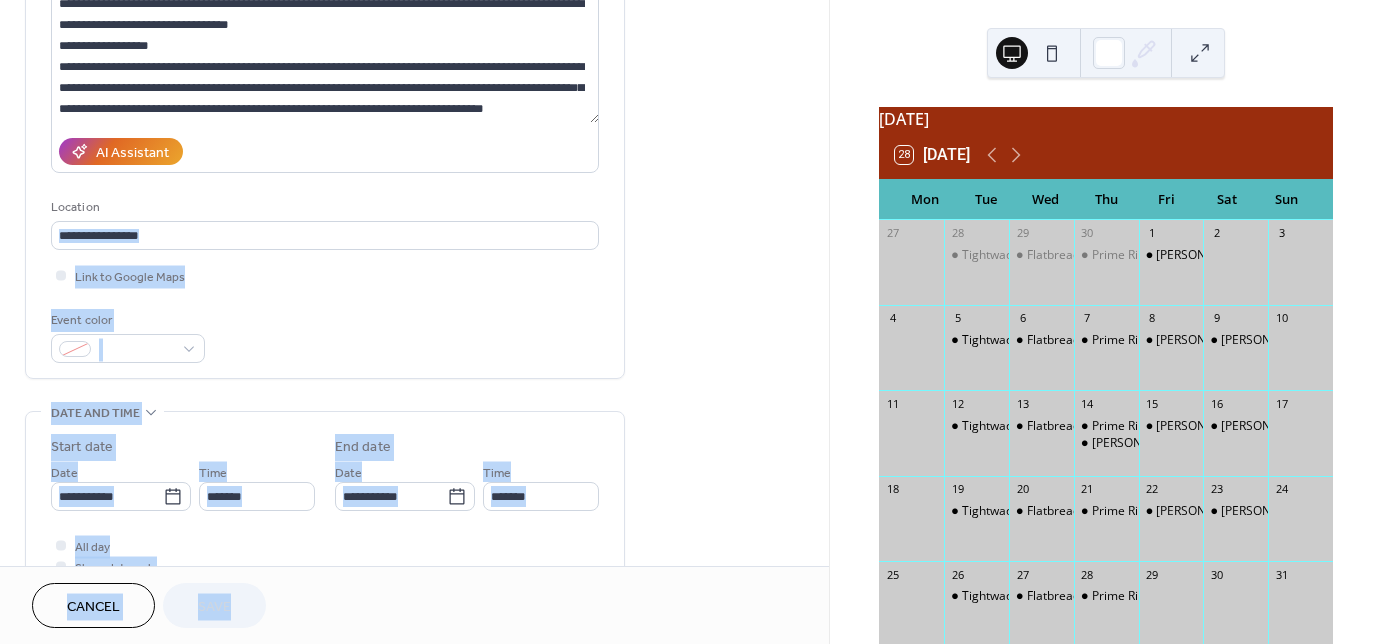 click on "Event color" at bounding box center (325, 336) 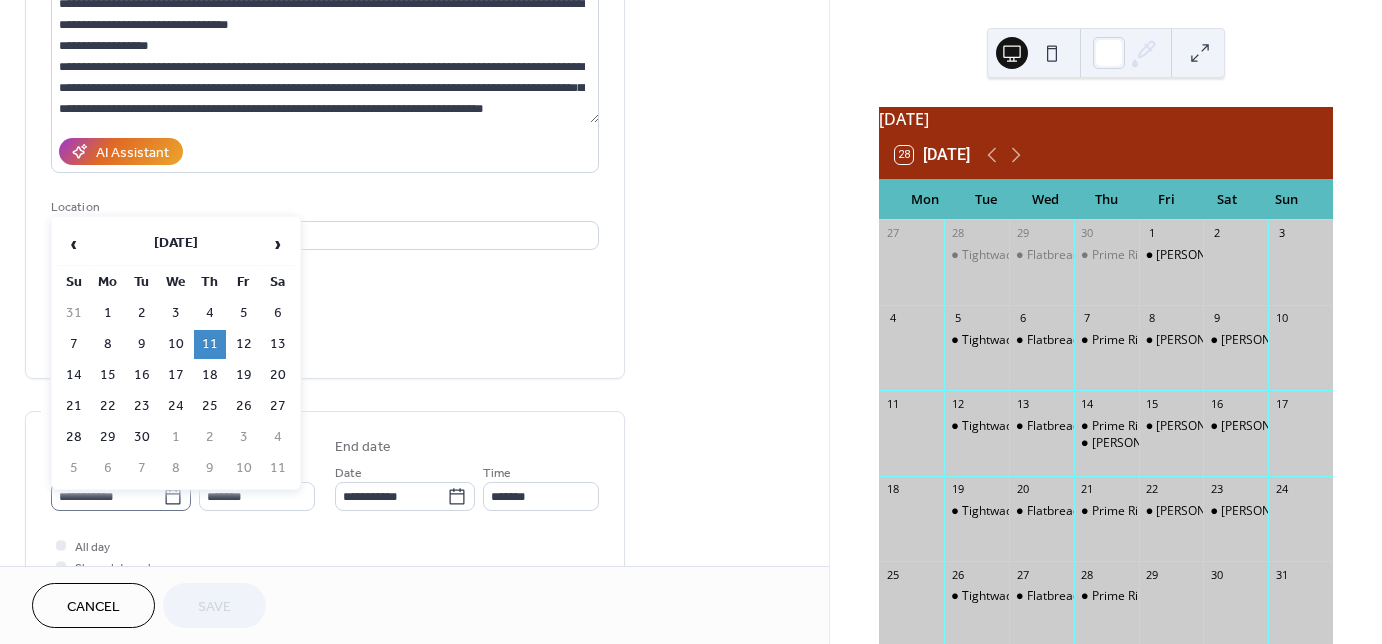 click 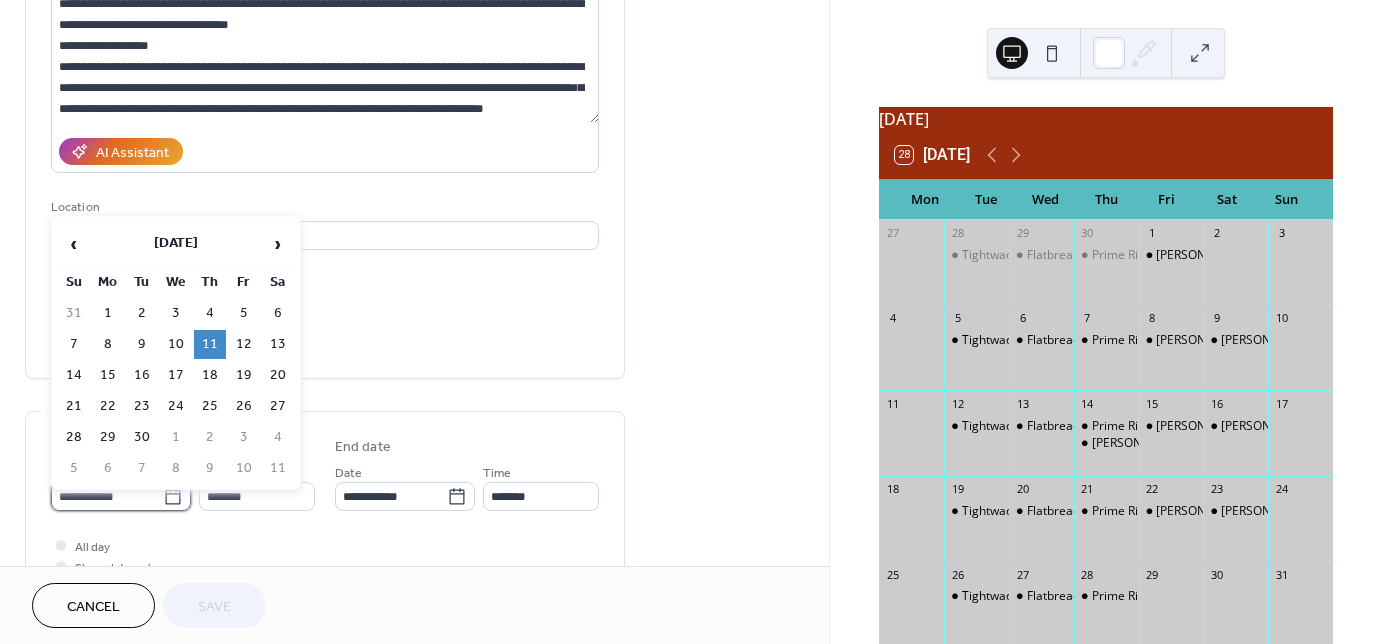 click on "**********" at bounding box center (107, 496) 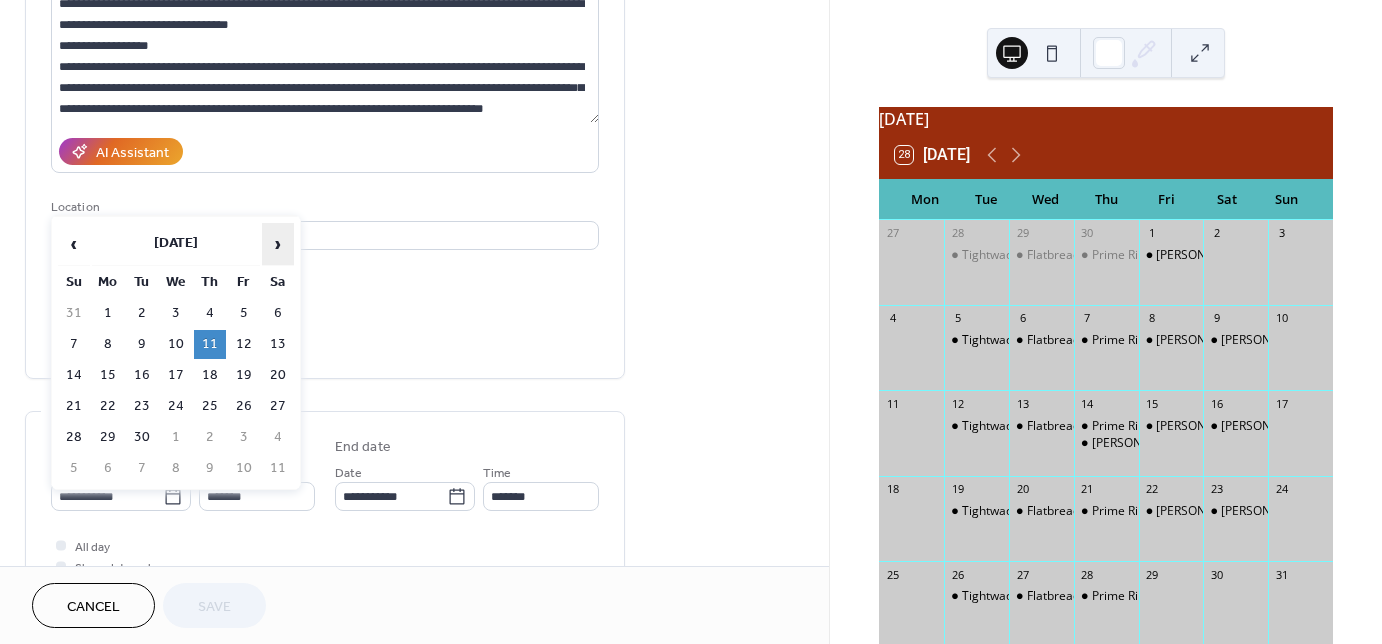 click on "›" at bounding box center [278, 244] 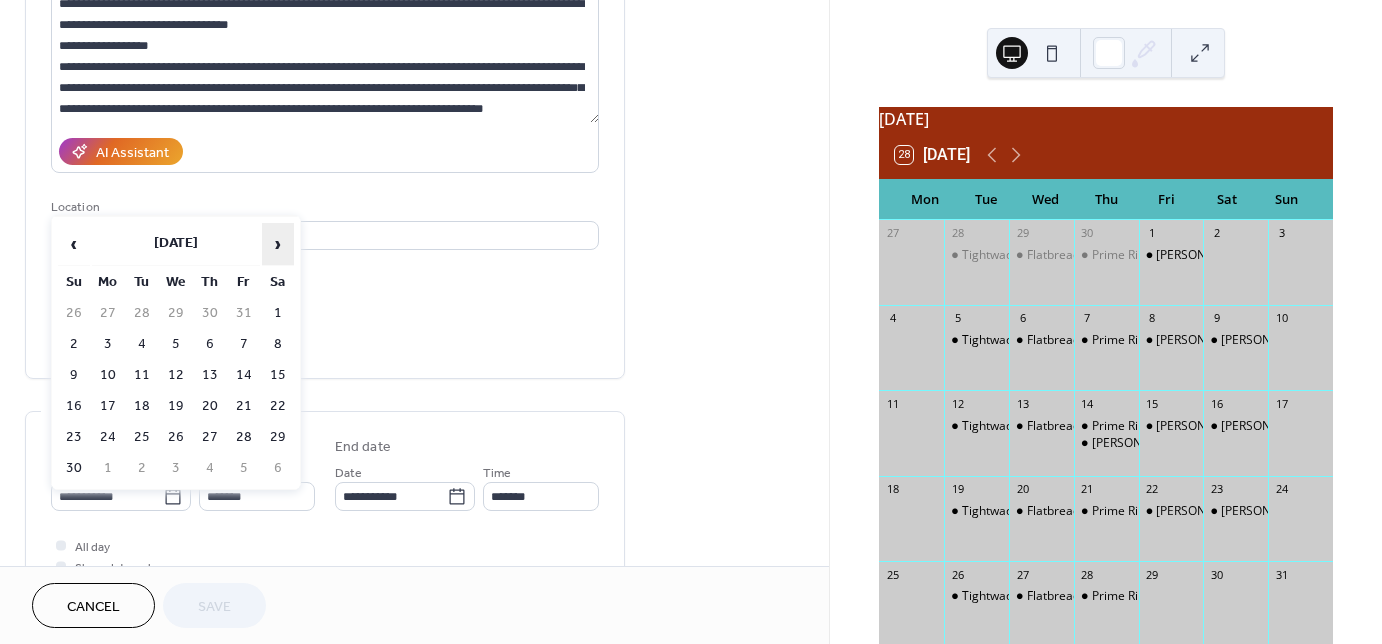click on "›" at bounding box center (278, 244) 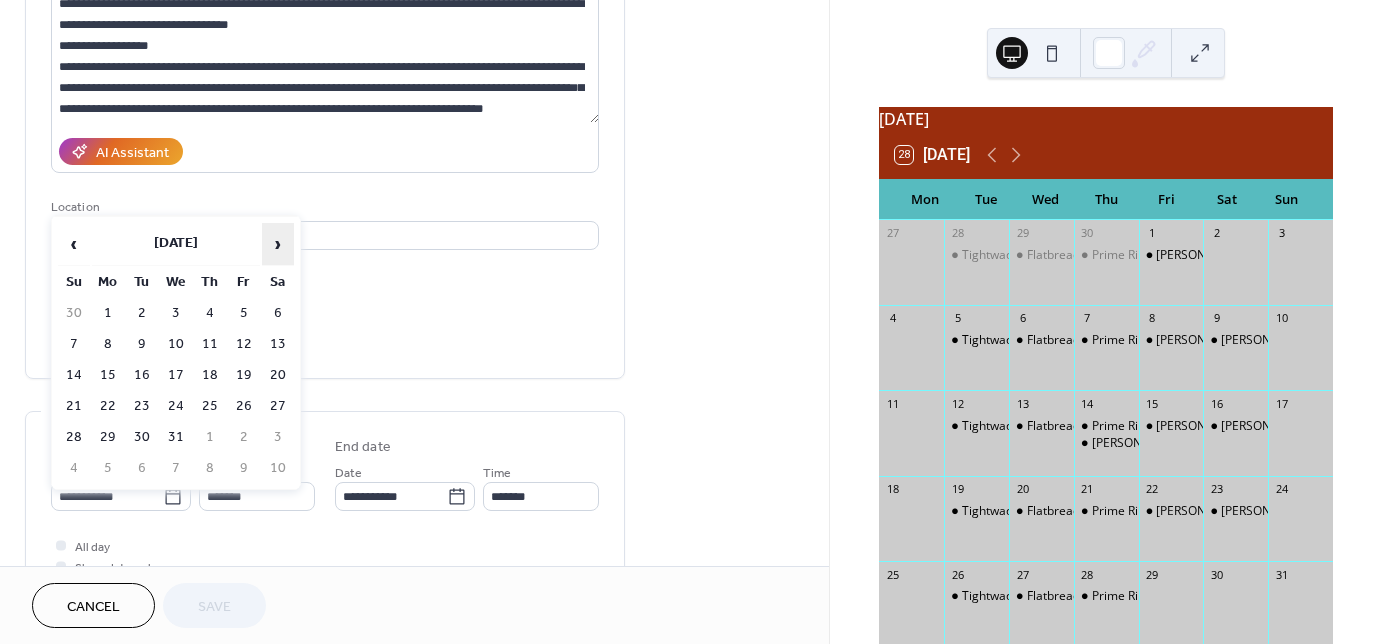 click on "›" at bounding box center [278, 244] 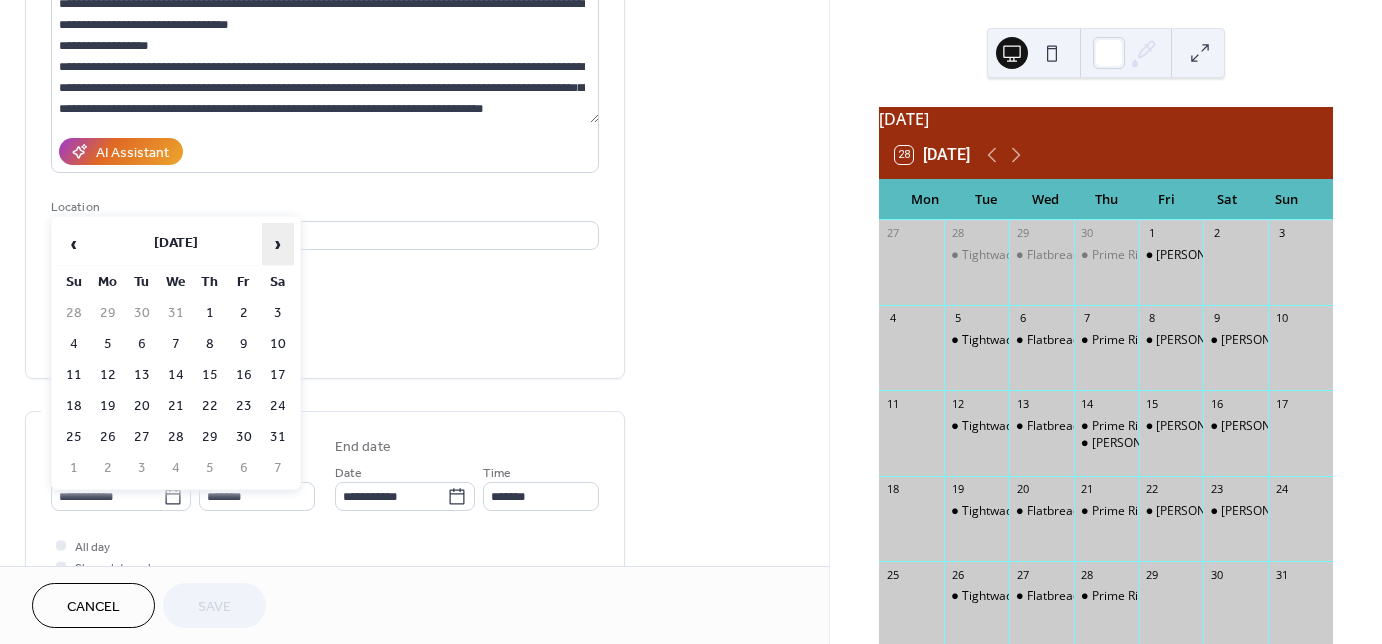click on "›" at bounding box center (278, 244) 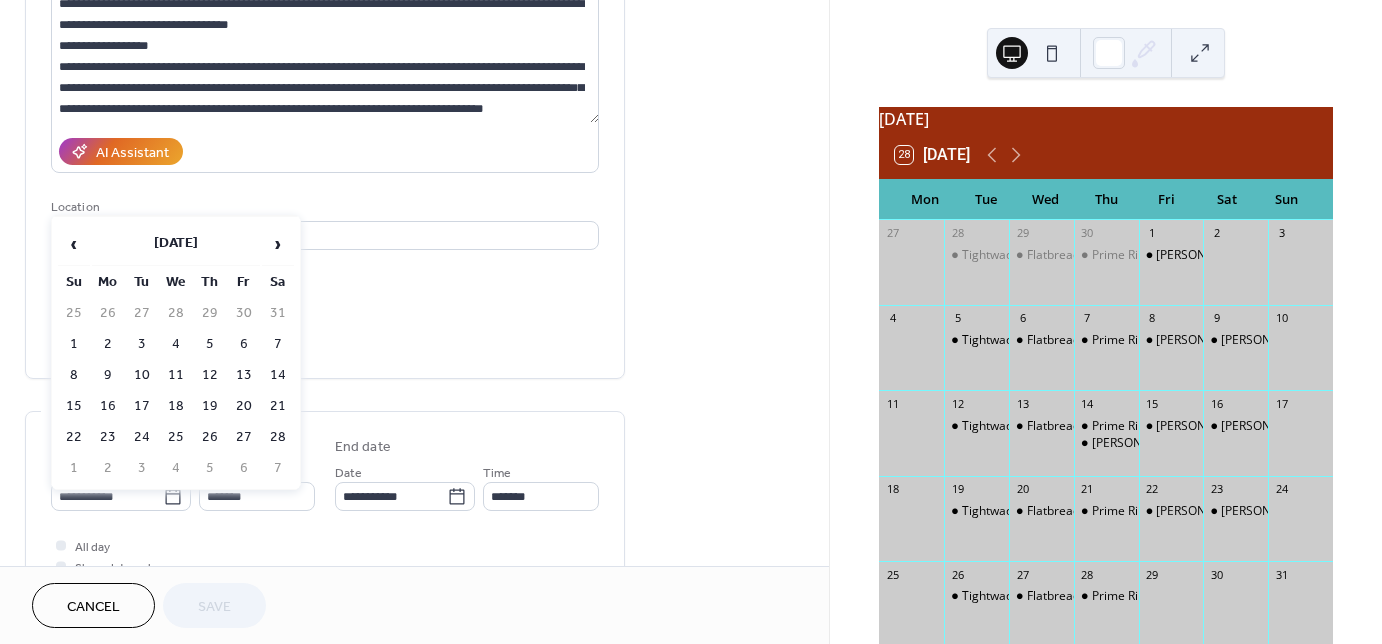click on "7" at bounding box center (278, 344) 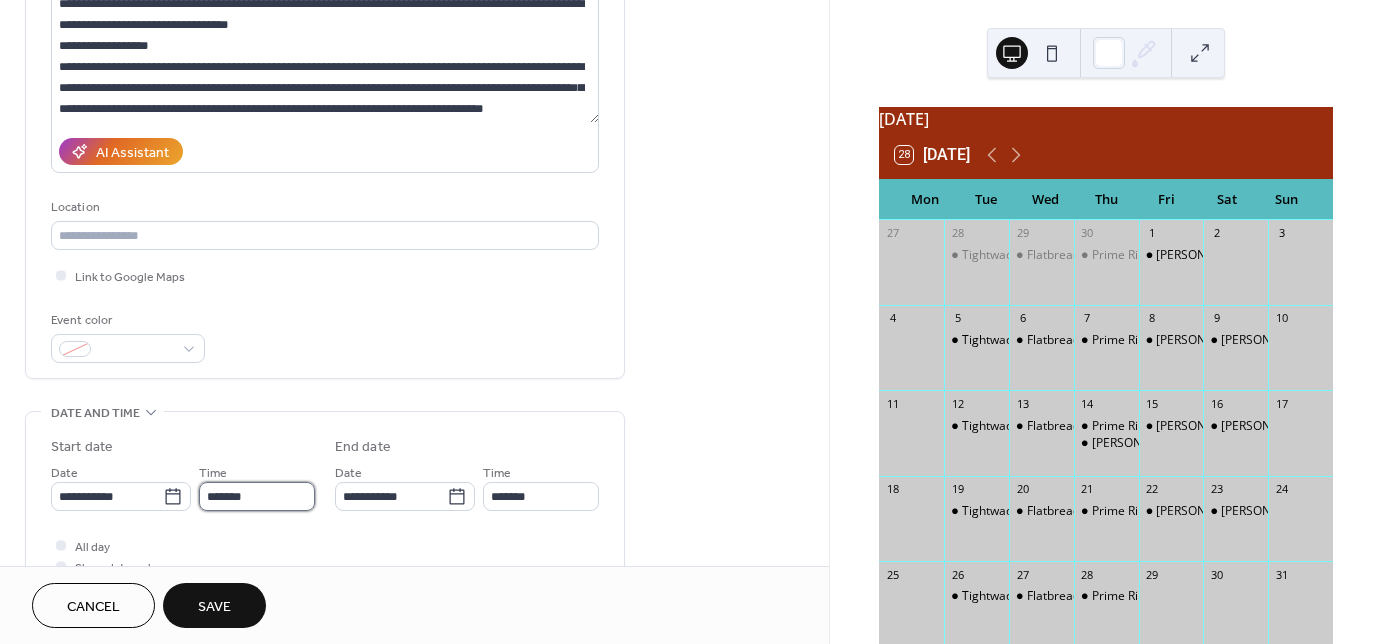 click on "*******" at bounding box center (257, 496) 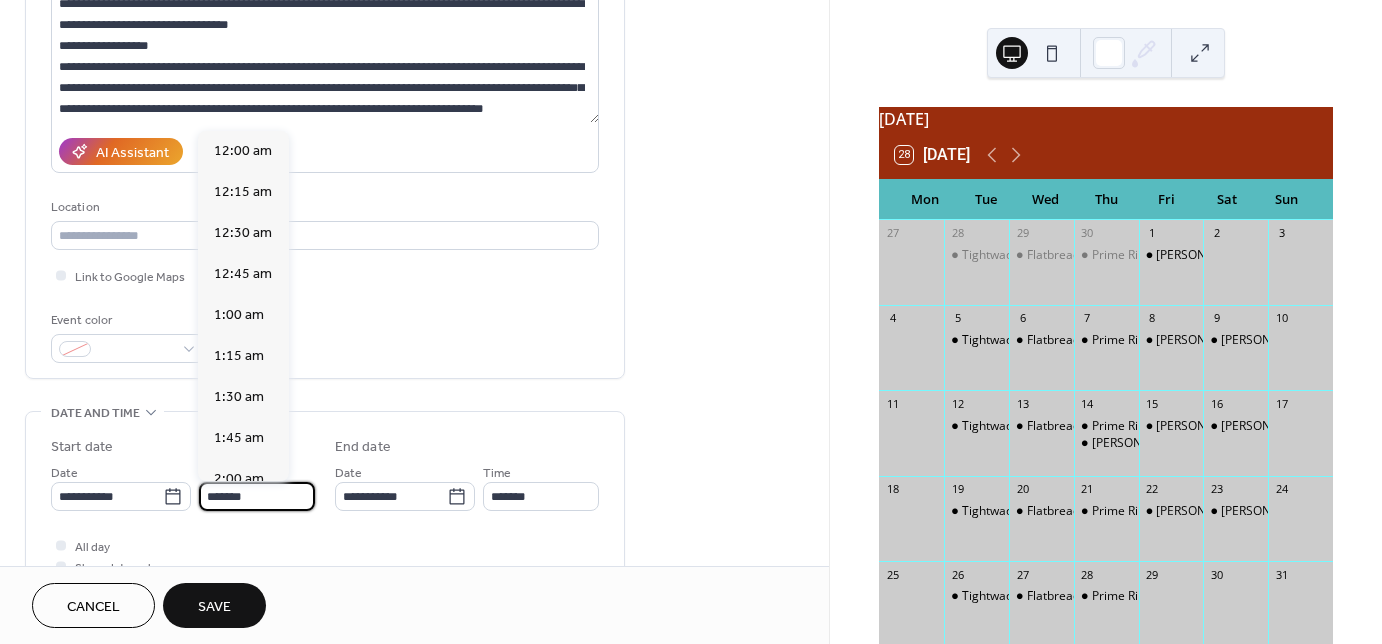 scroll, scrollTop: 2870, scrollLeft: 0, axis: vertical 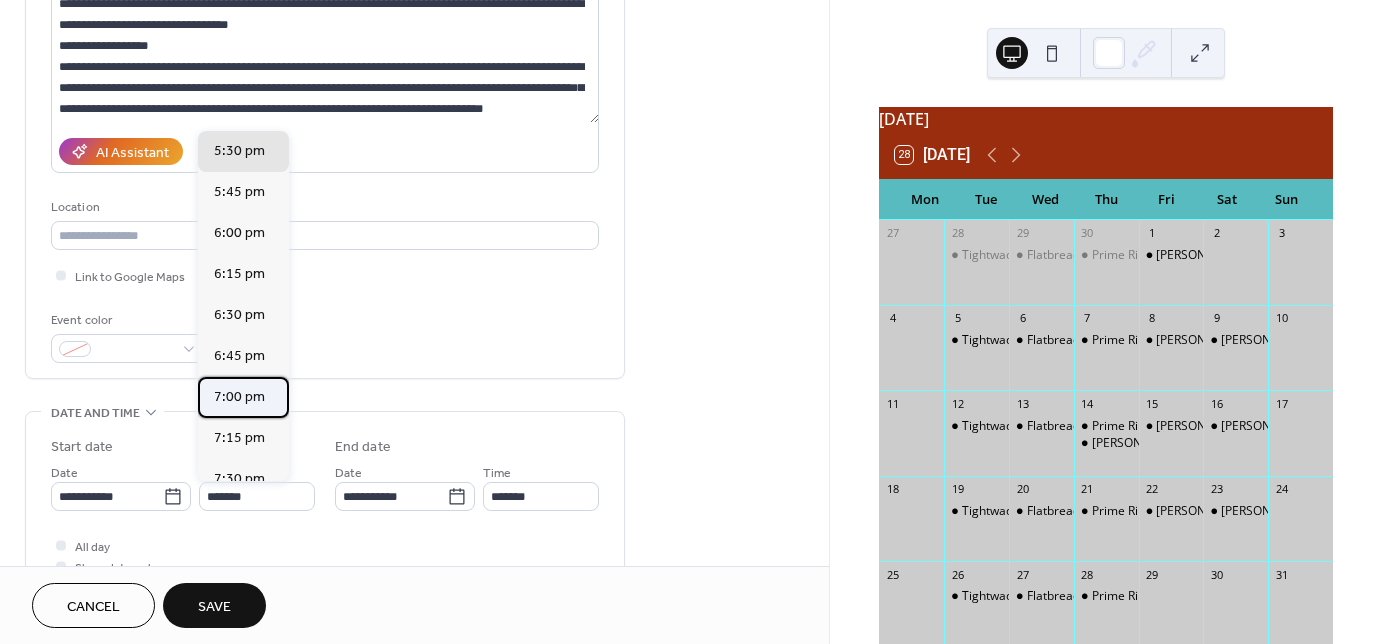 click on "7:00 pm" at bounding box center (239, 397) 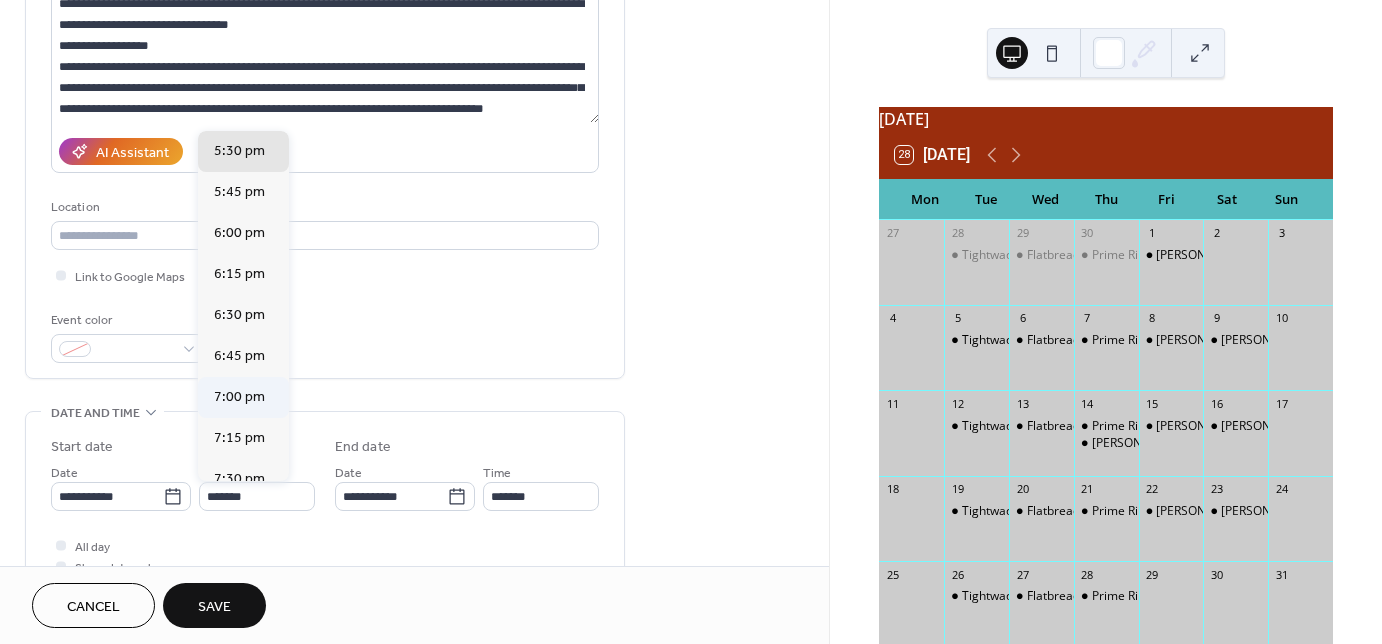 type on "*******" 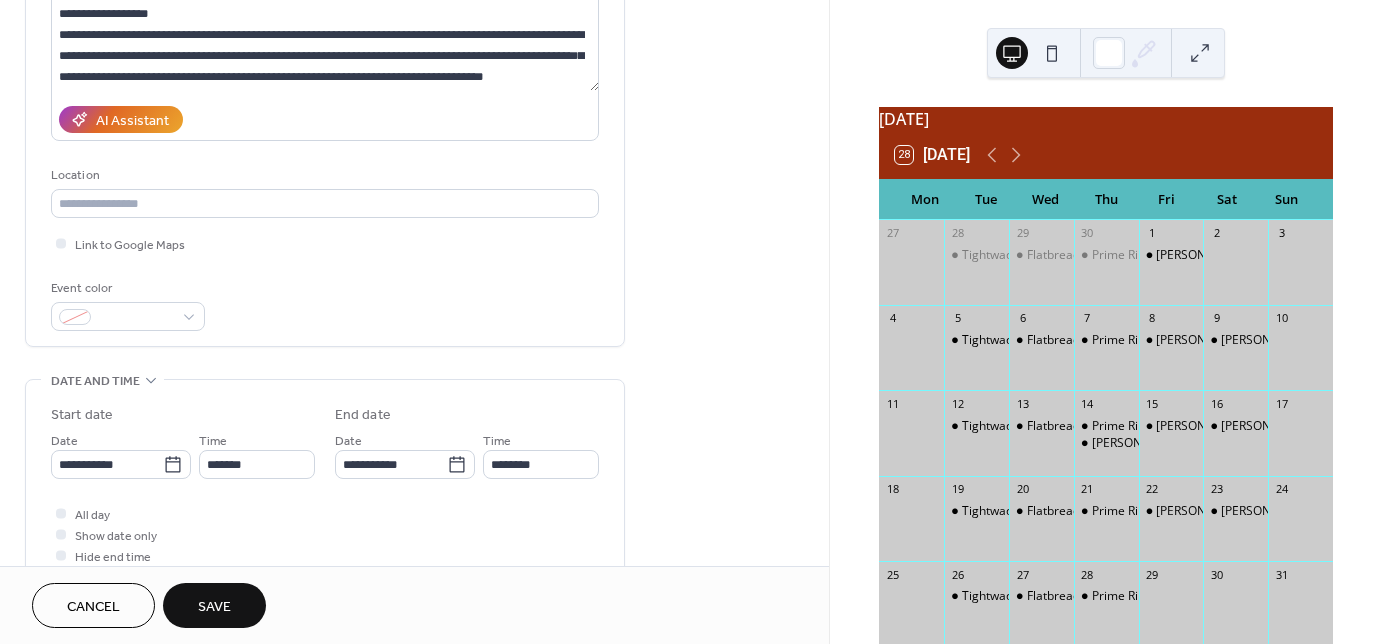scroll, scrollTop: 320, scrollLeft: 0, axis: vertical 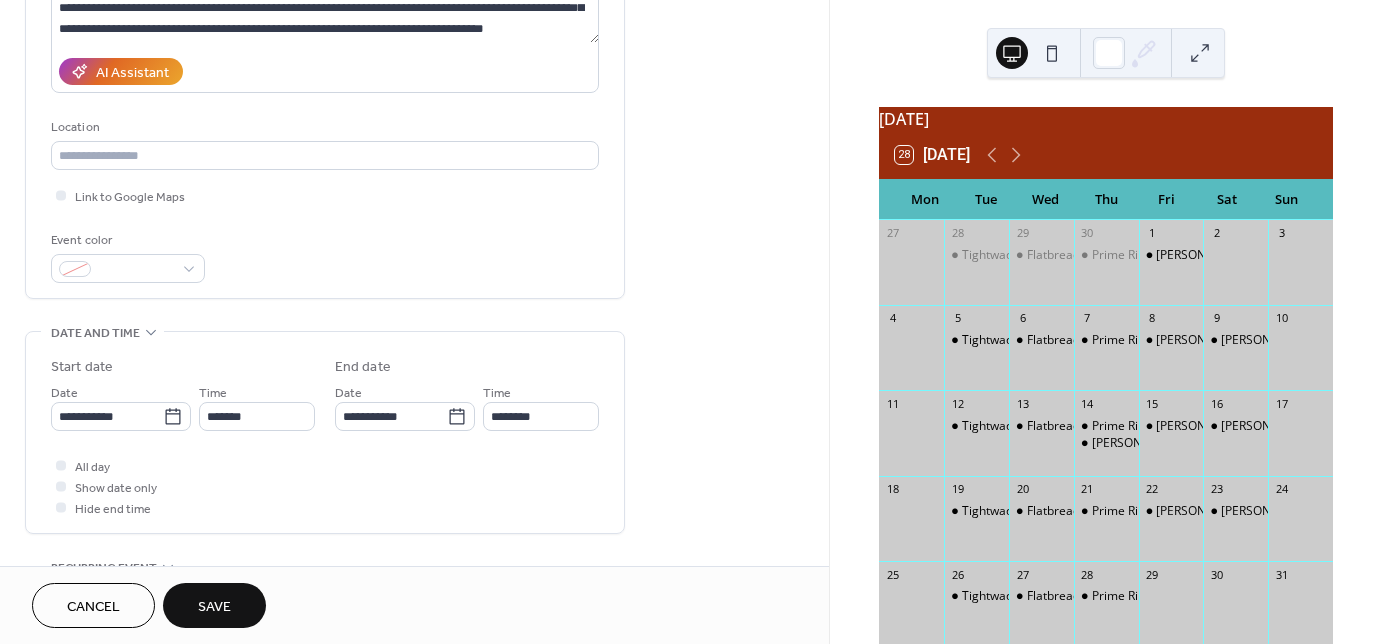 click on "Save" at bounding box center (214, 607) 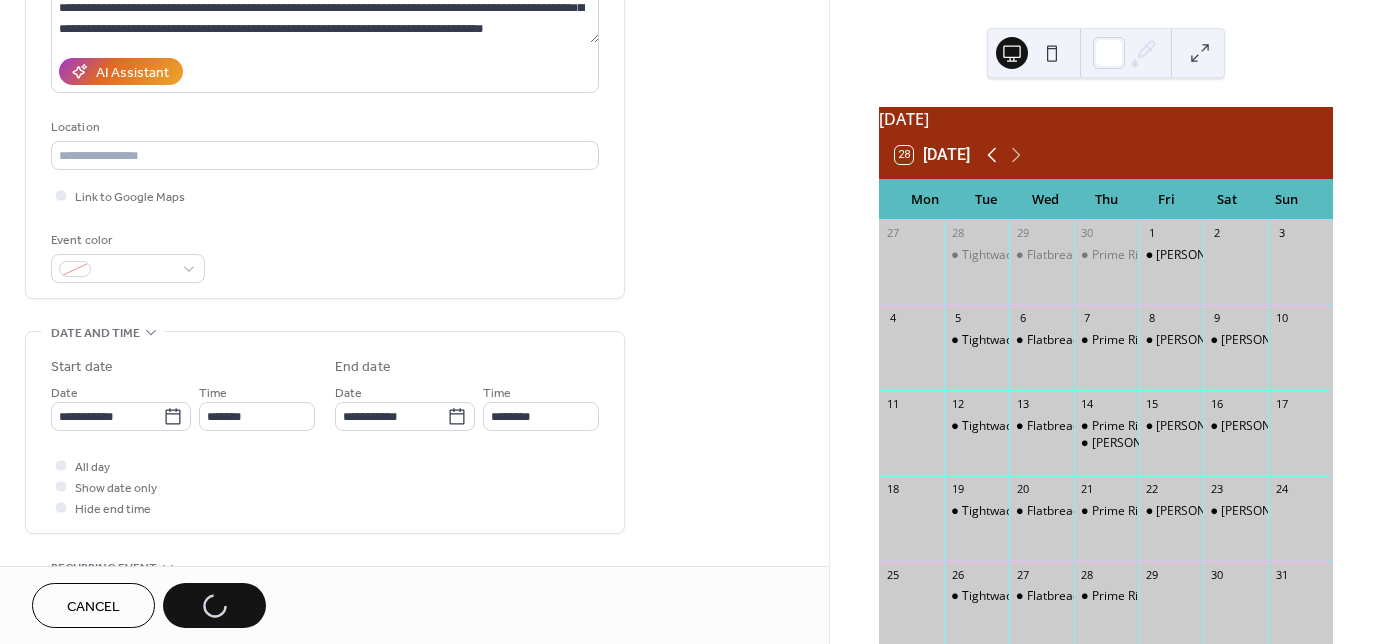 click 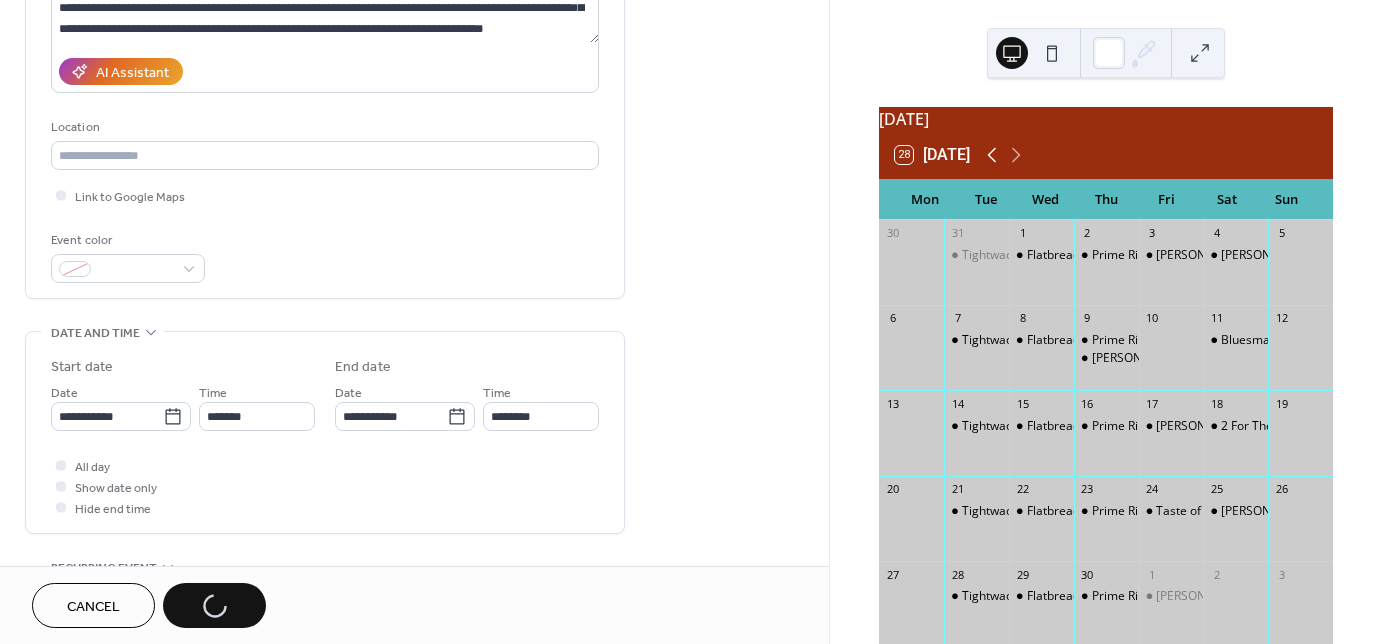 click 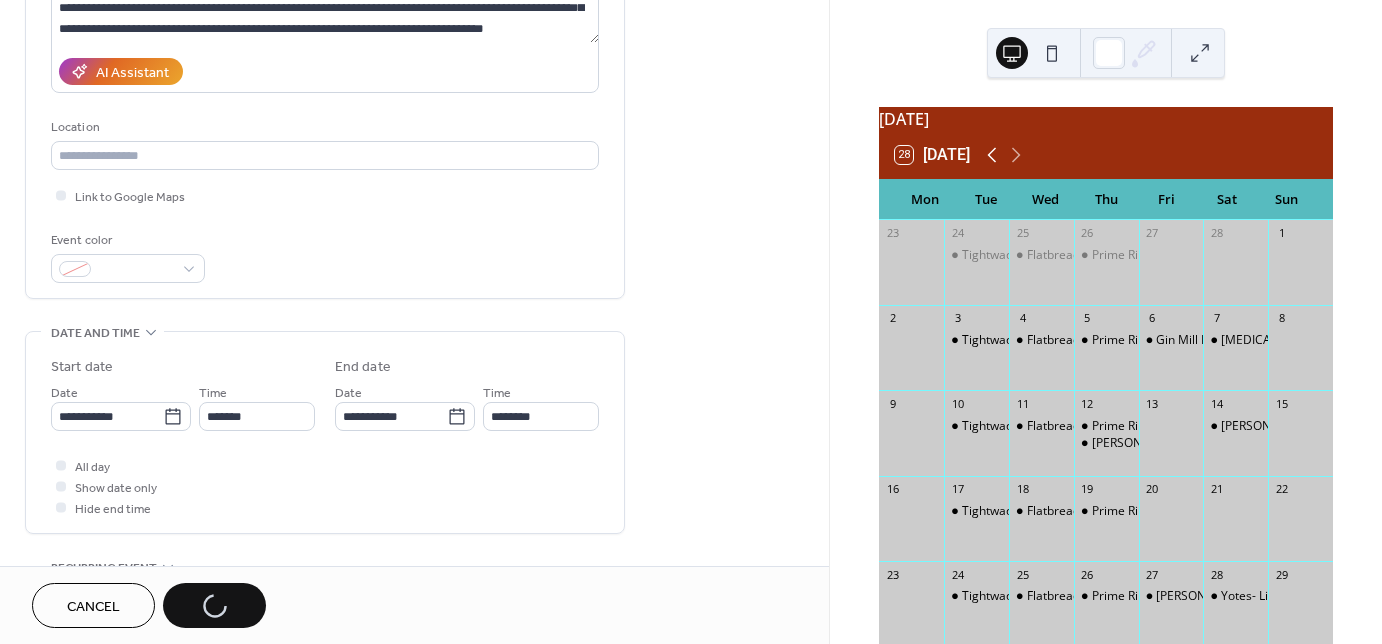 click 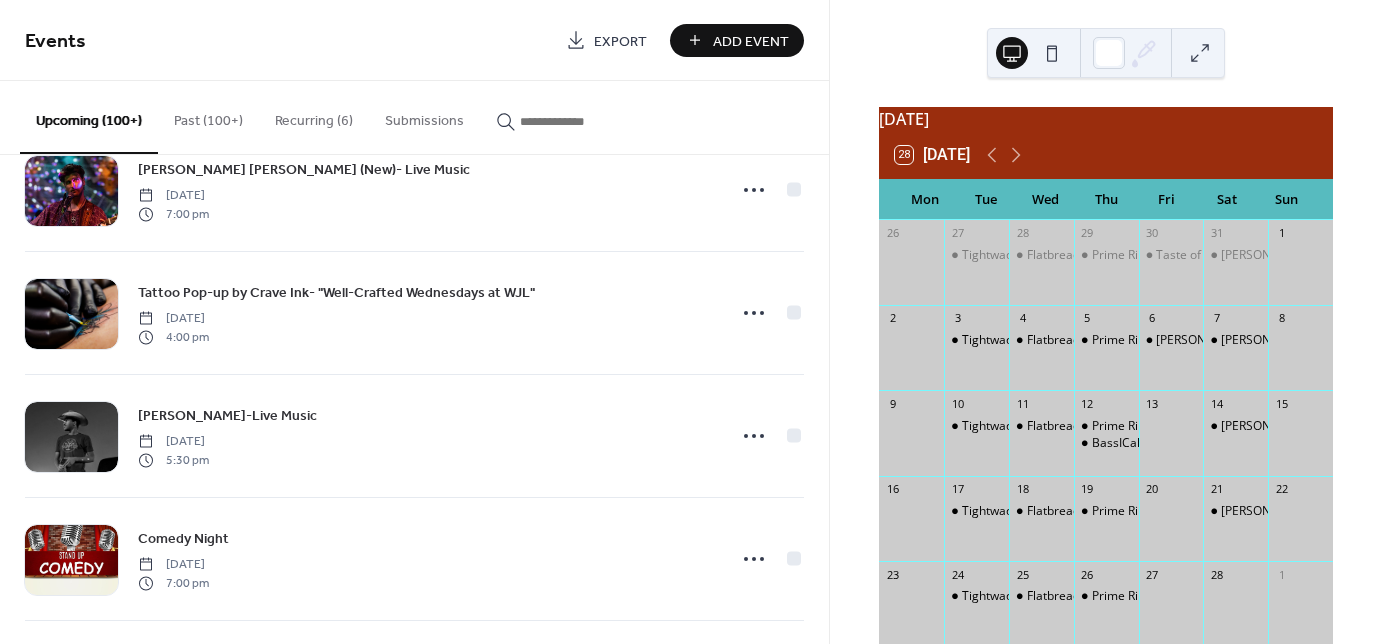 scroll, scrollTop: 2800, scrollLeft: 0, axis: vertical 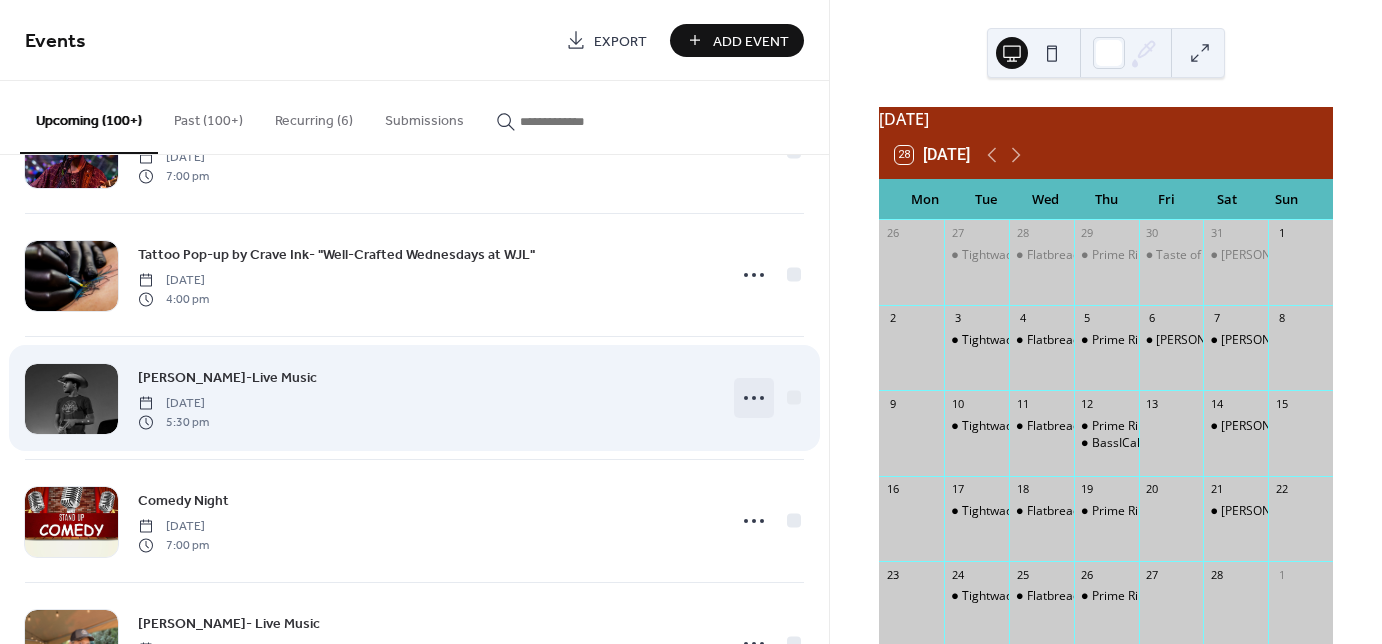 click at bounding box center [754, 398] 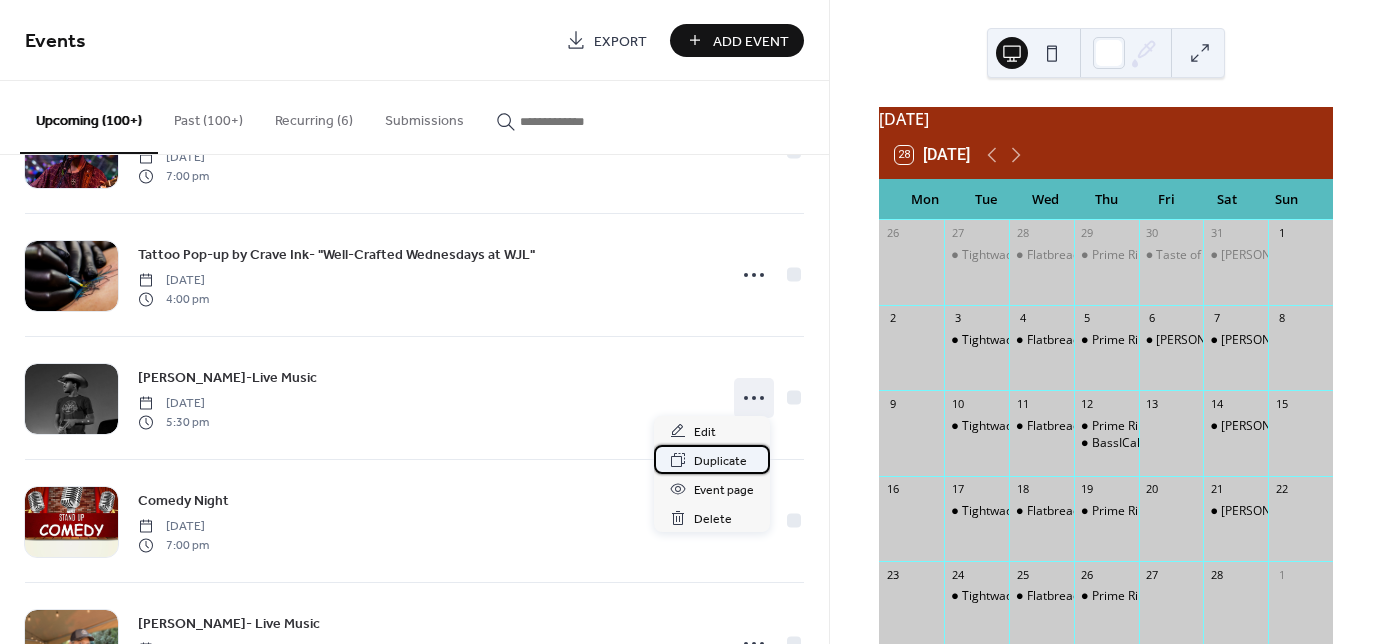 click on "Duplicate" at bounding box center (720, 461) 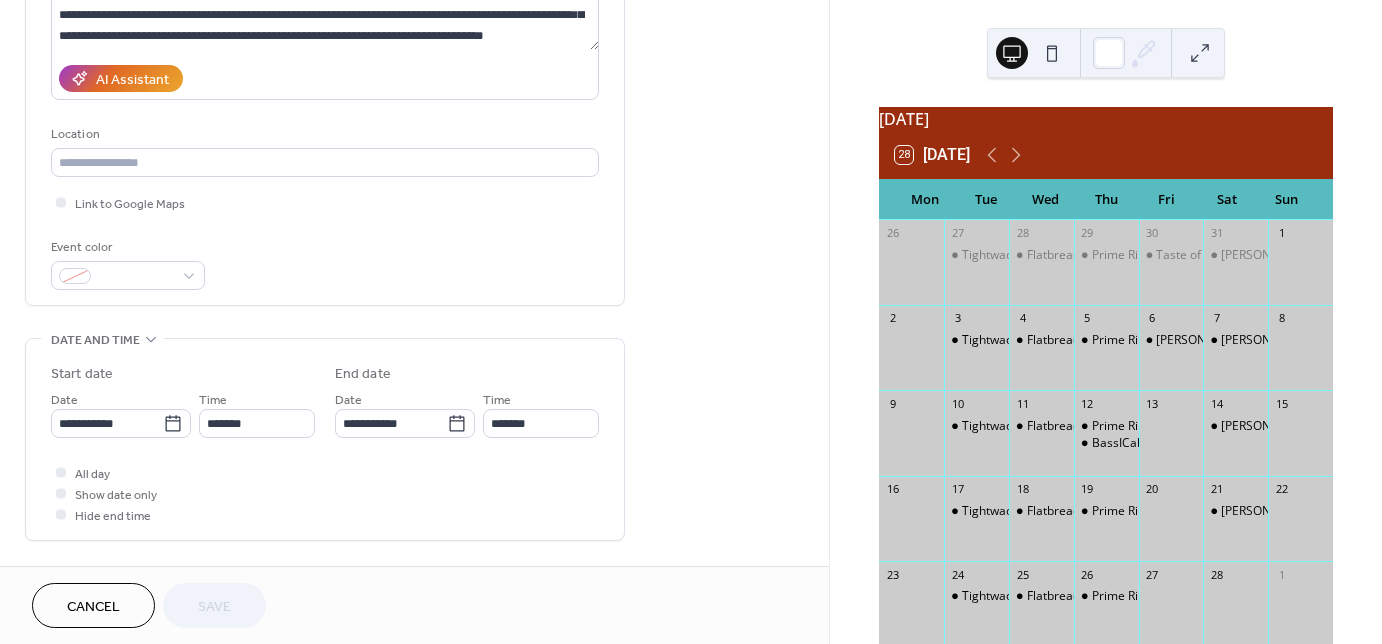 scroll, scrollTop: 400, scrollLeft: 0, axis: vertical 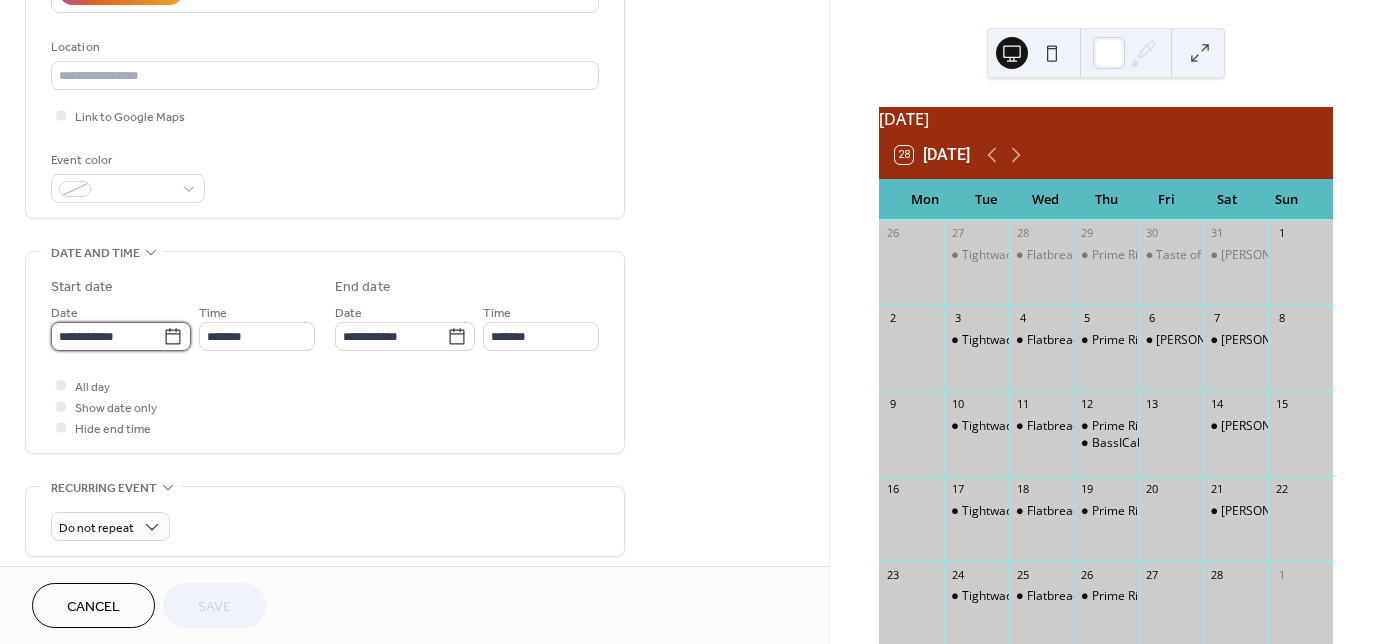 click on "**********" at bounding box center (107, 336) 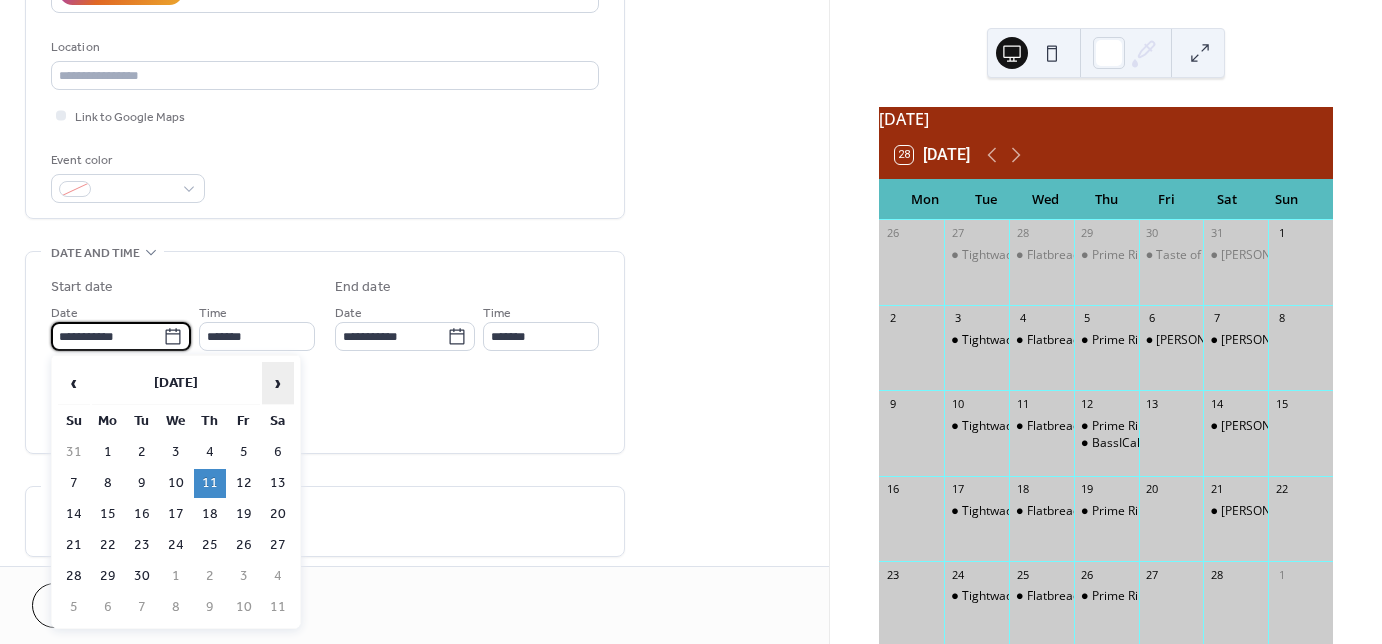 click on "›" at bounding box center (278, 383) 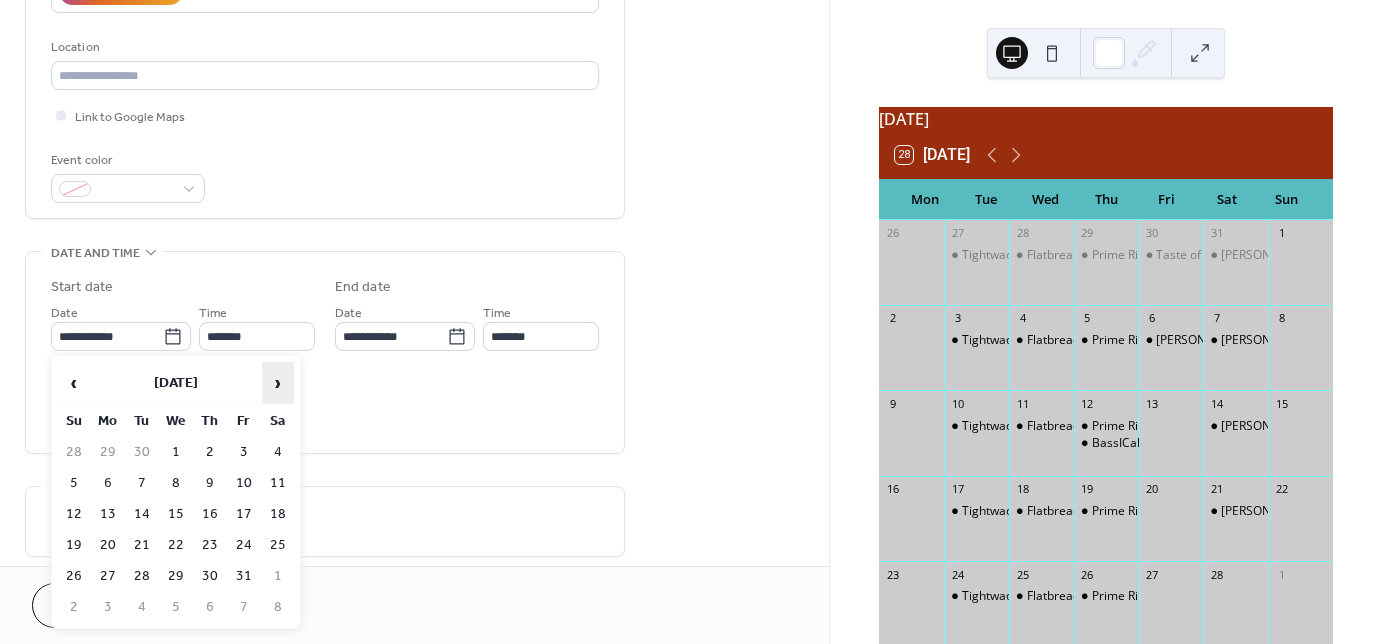 click on "›" at bounding box center (278, 383) 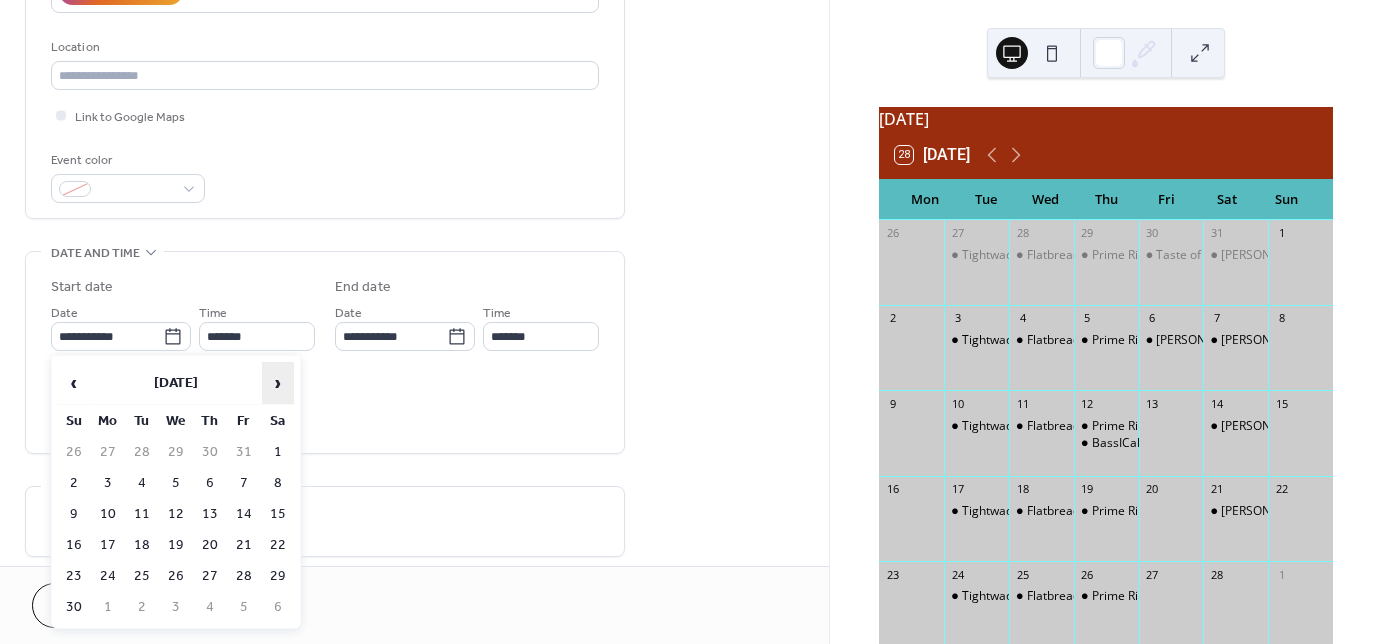 click on "›" at bounding box center [278, 383] 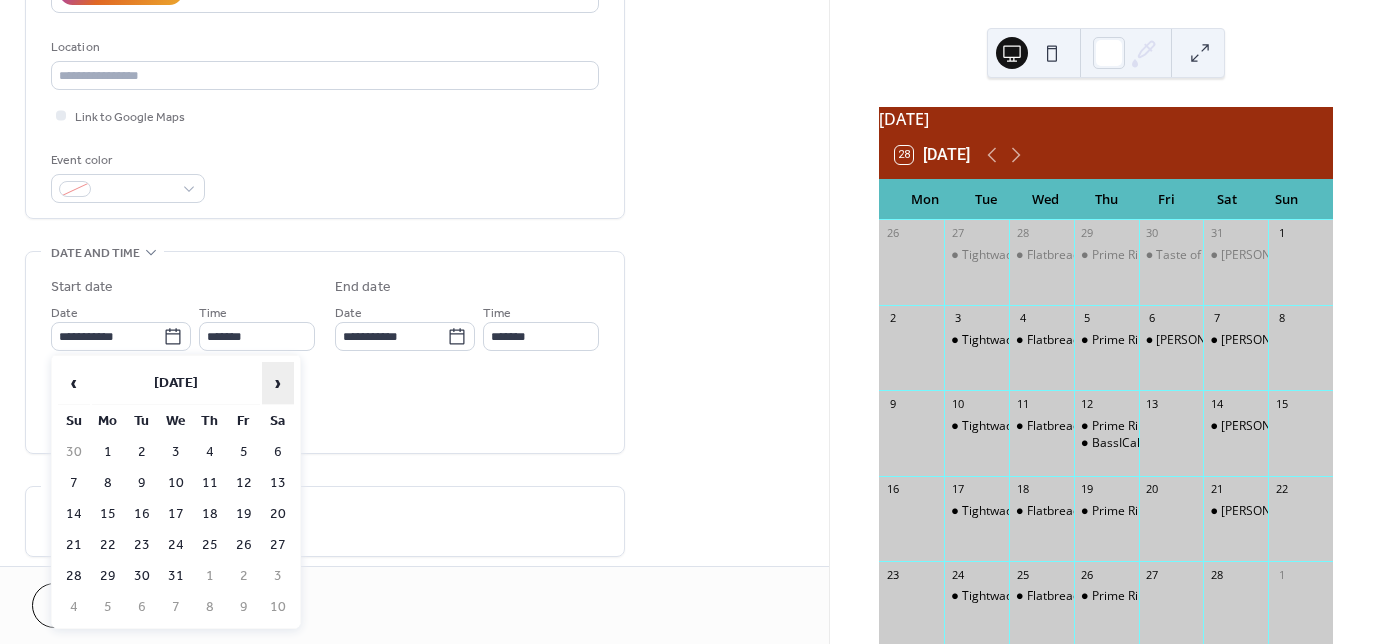 click on "›" at bounding box center (278, 383) 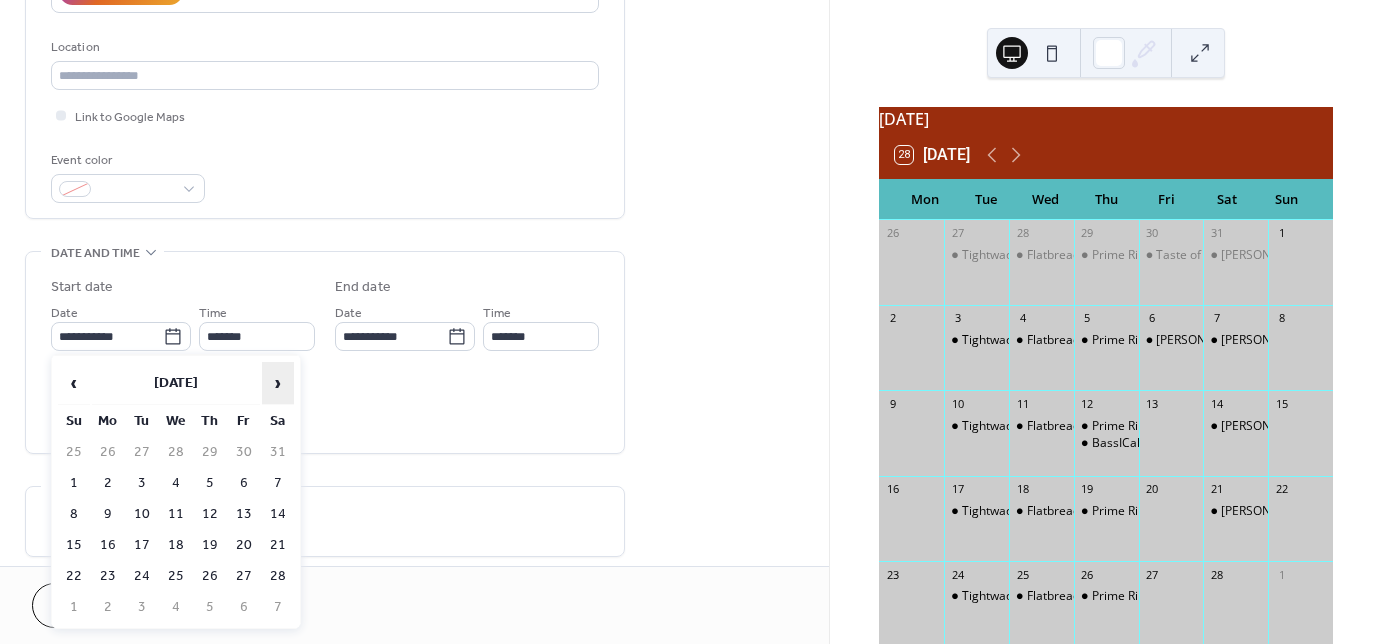 click on "›" at bounding box center [278, 383] 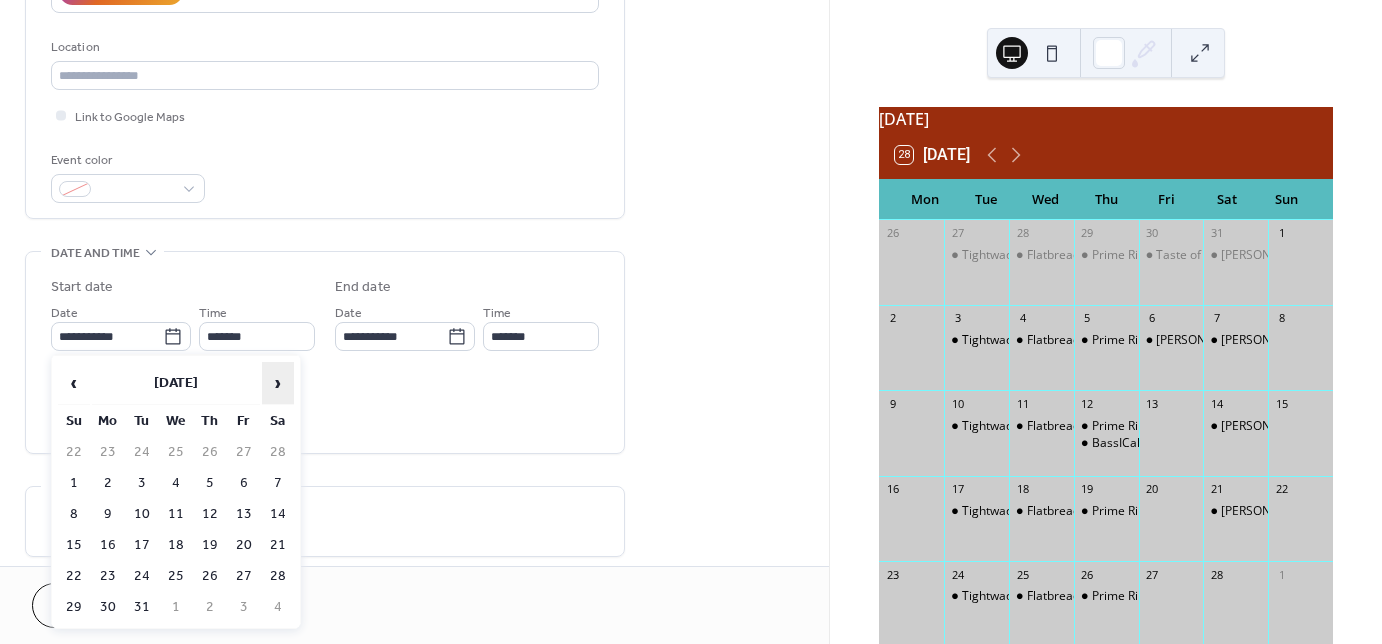 click on "›" at bounding box center [278, 383] 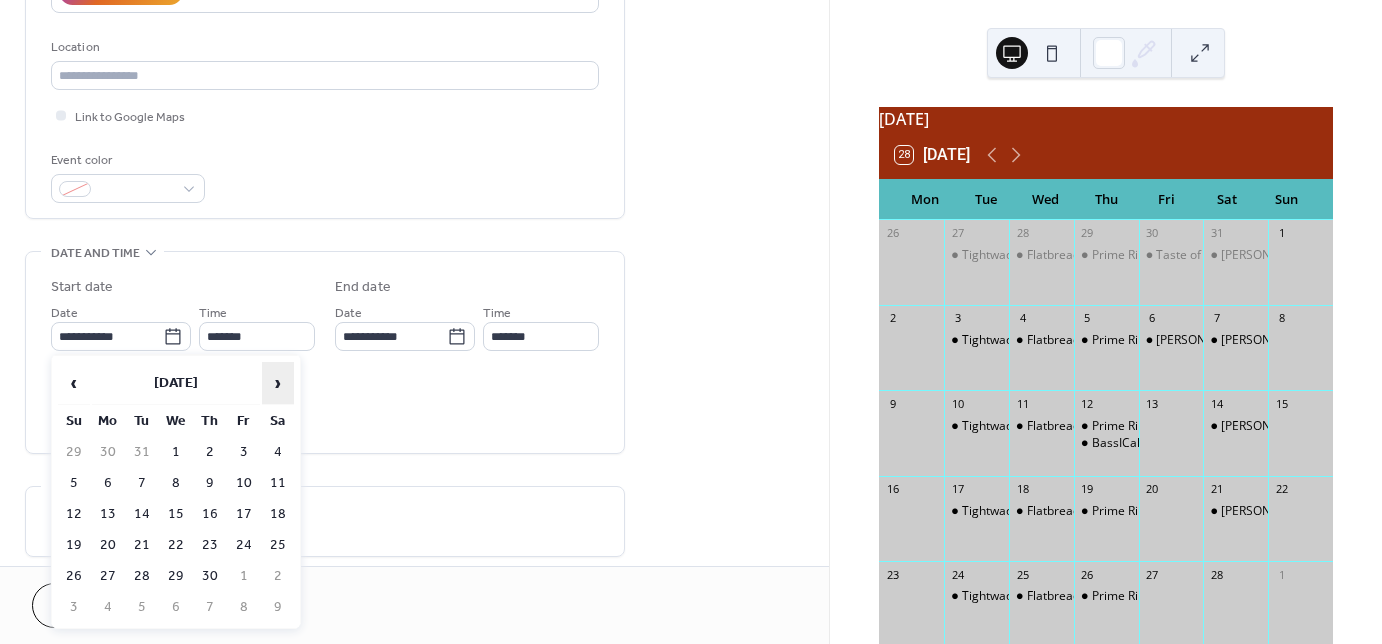 click on "›" at bounding box center (278, 383) 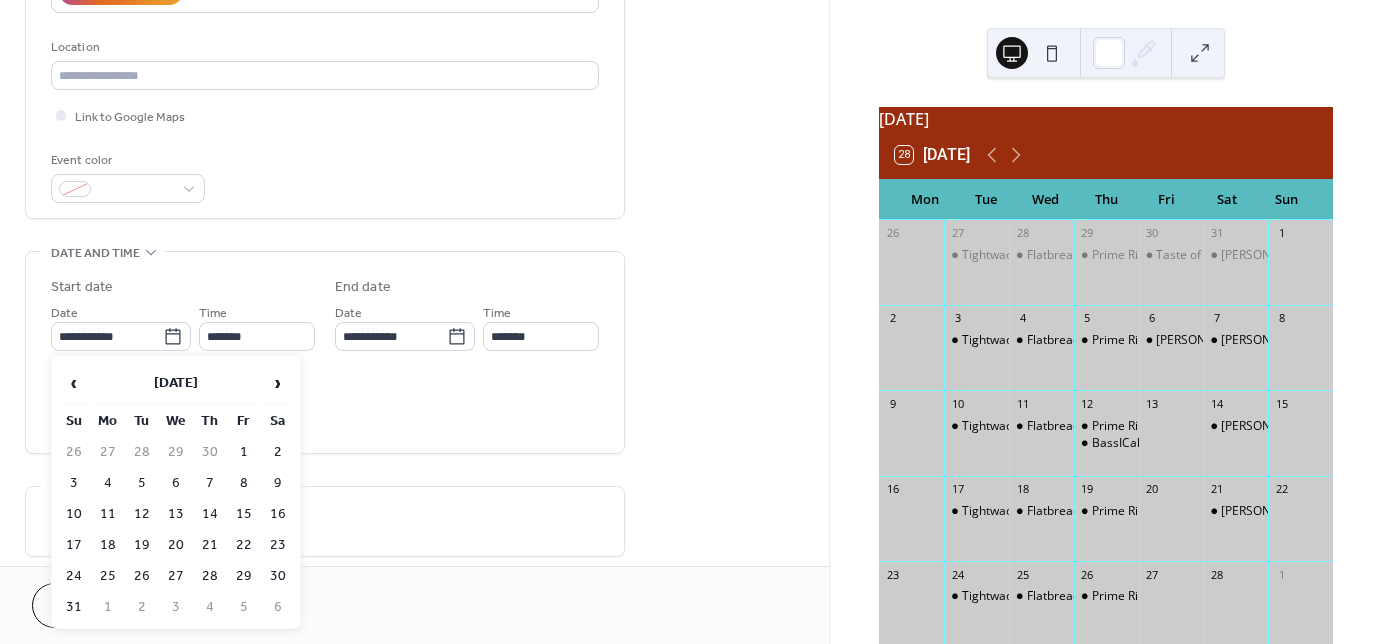 click on "2" at bounding box center (278, 452) 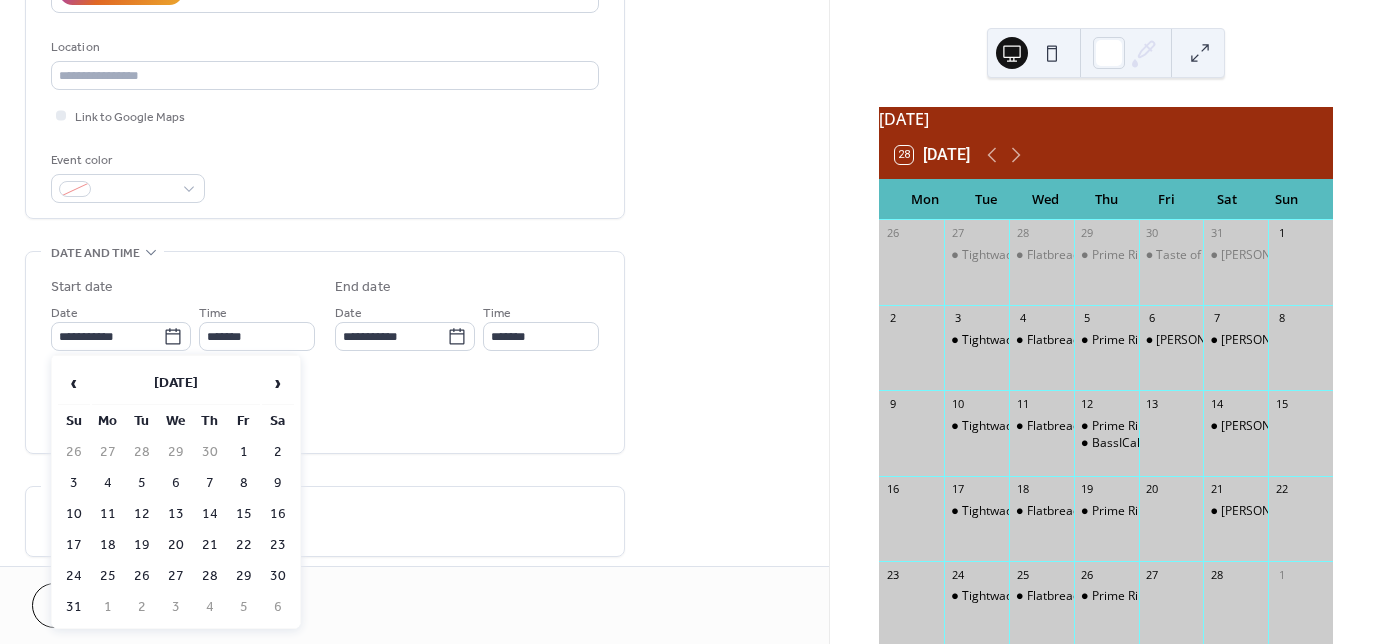 type on "**********" 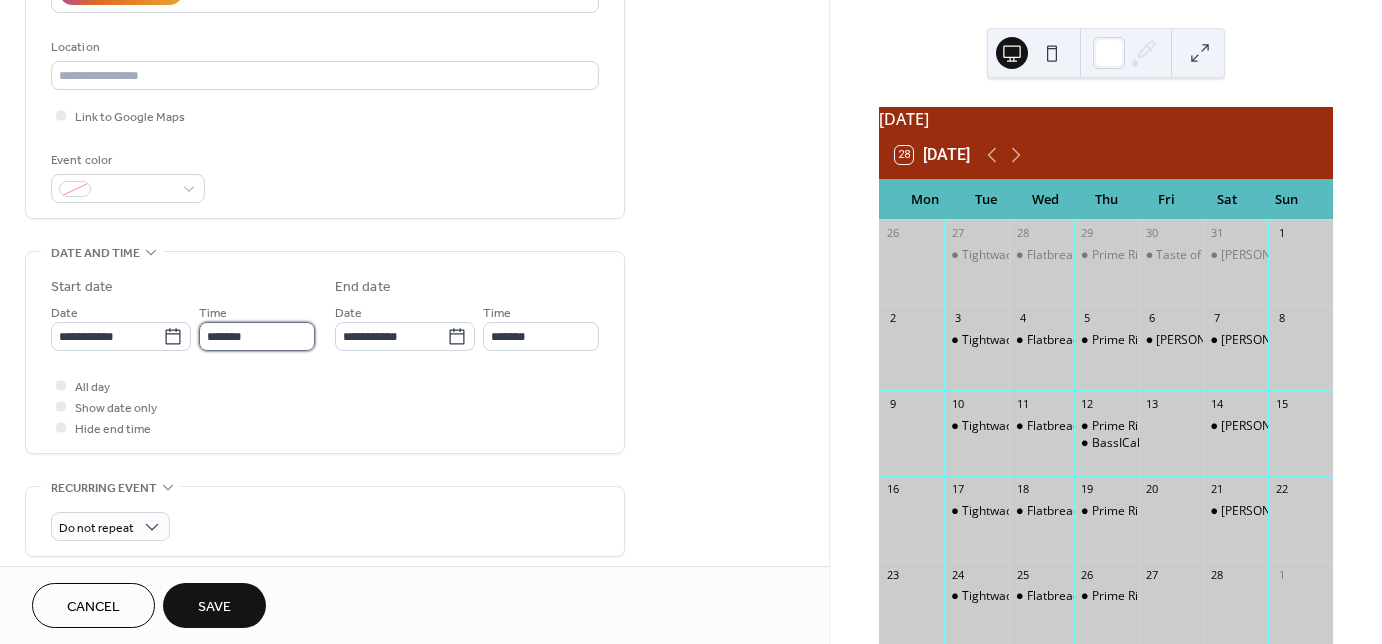 click on "*******" at bounding box center (257, 336) 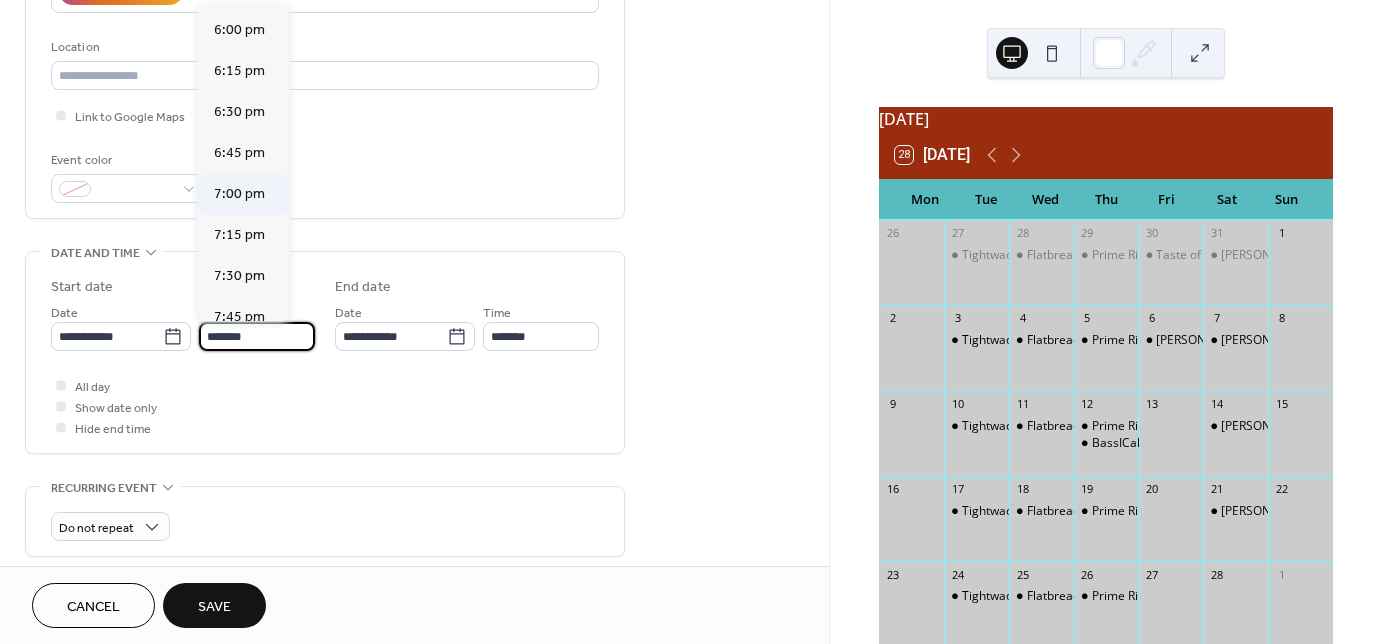 scroll, scrollTop: 2950, scrollLeft: 0, axis: vertical 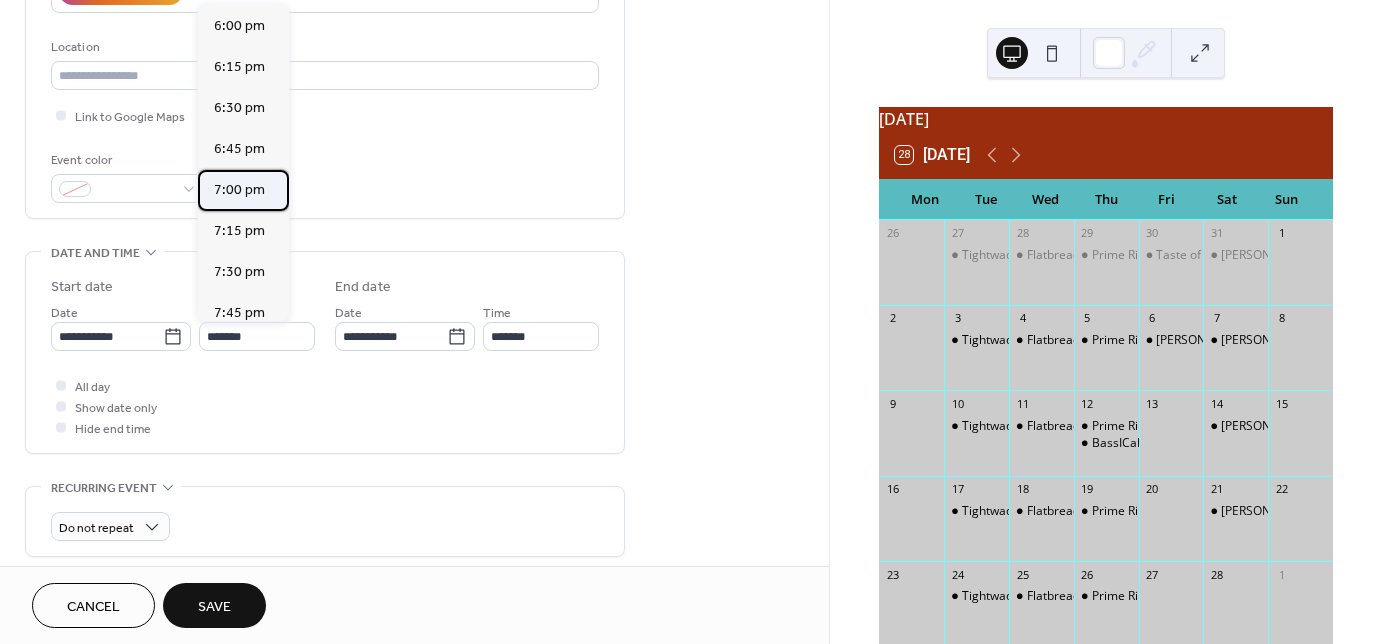 click on "7:00 pm" at bounding box center [239, 190] 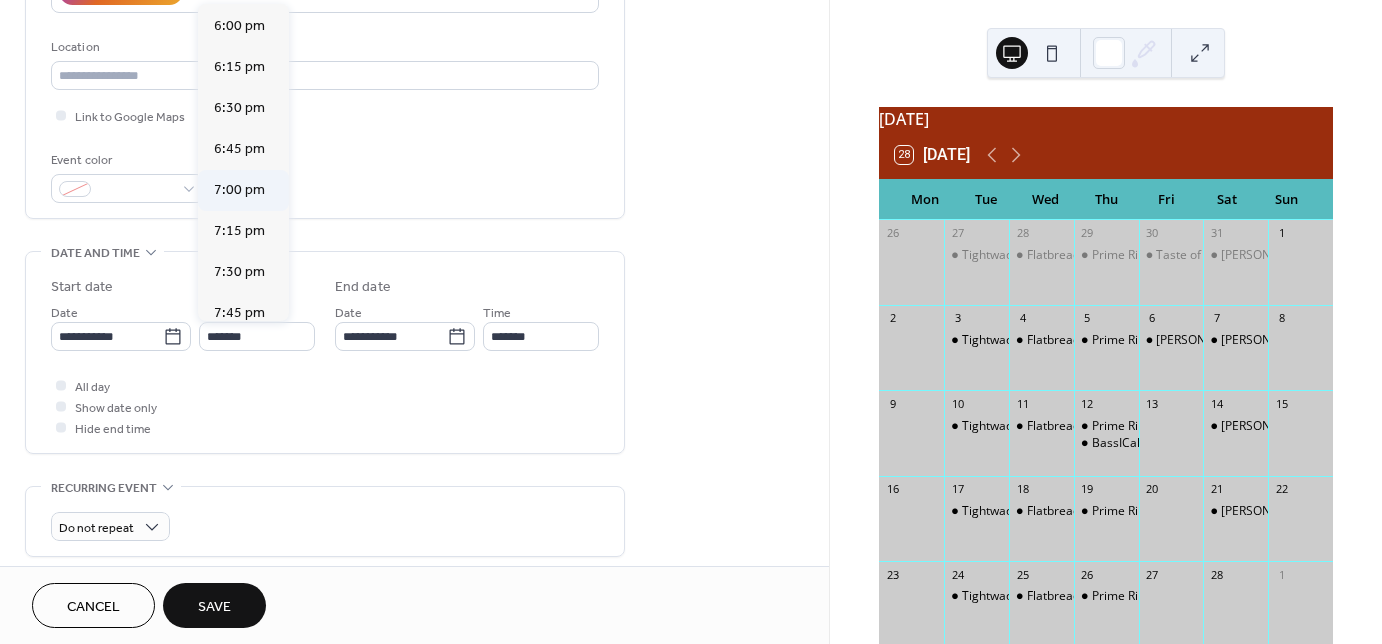 type on "*******" 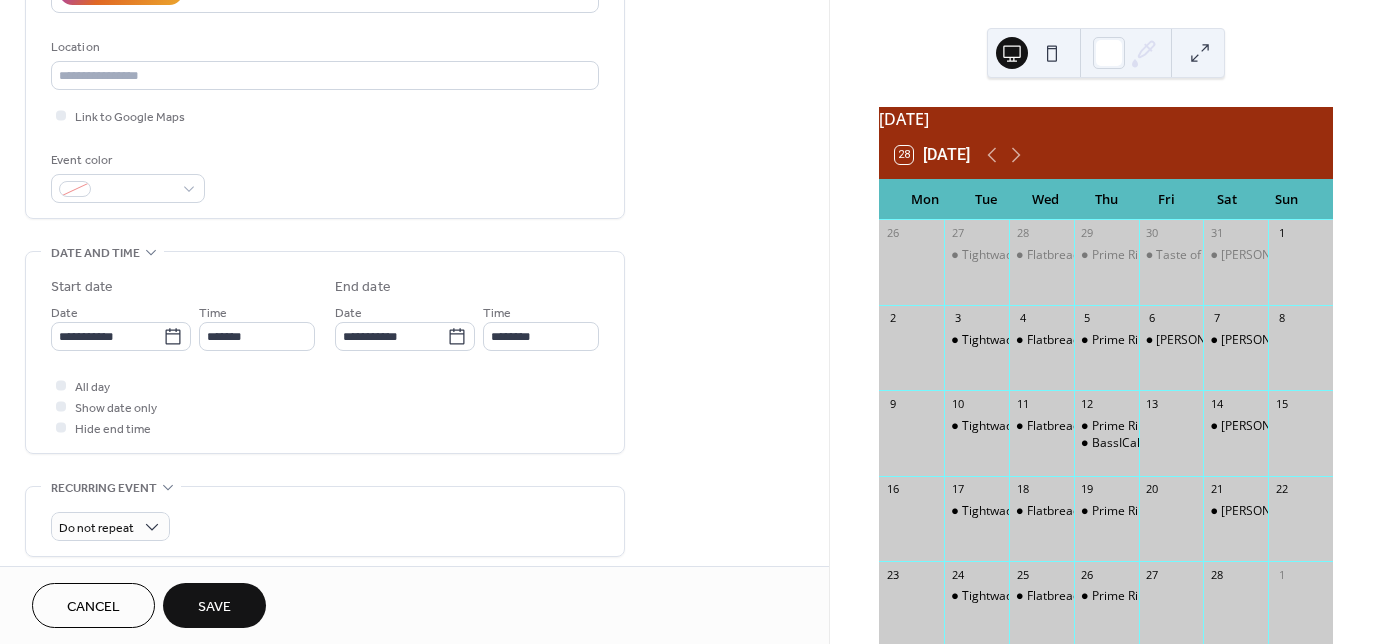 click on "Save" at bounding box center (214, 607) 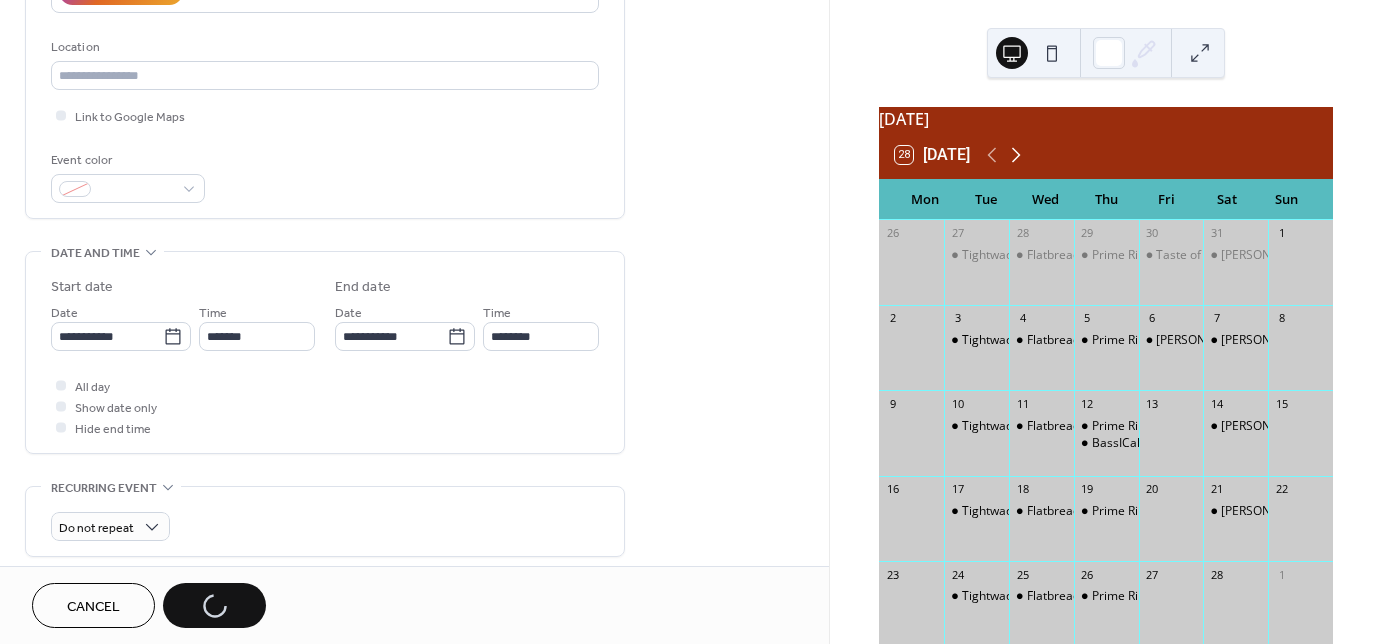 click 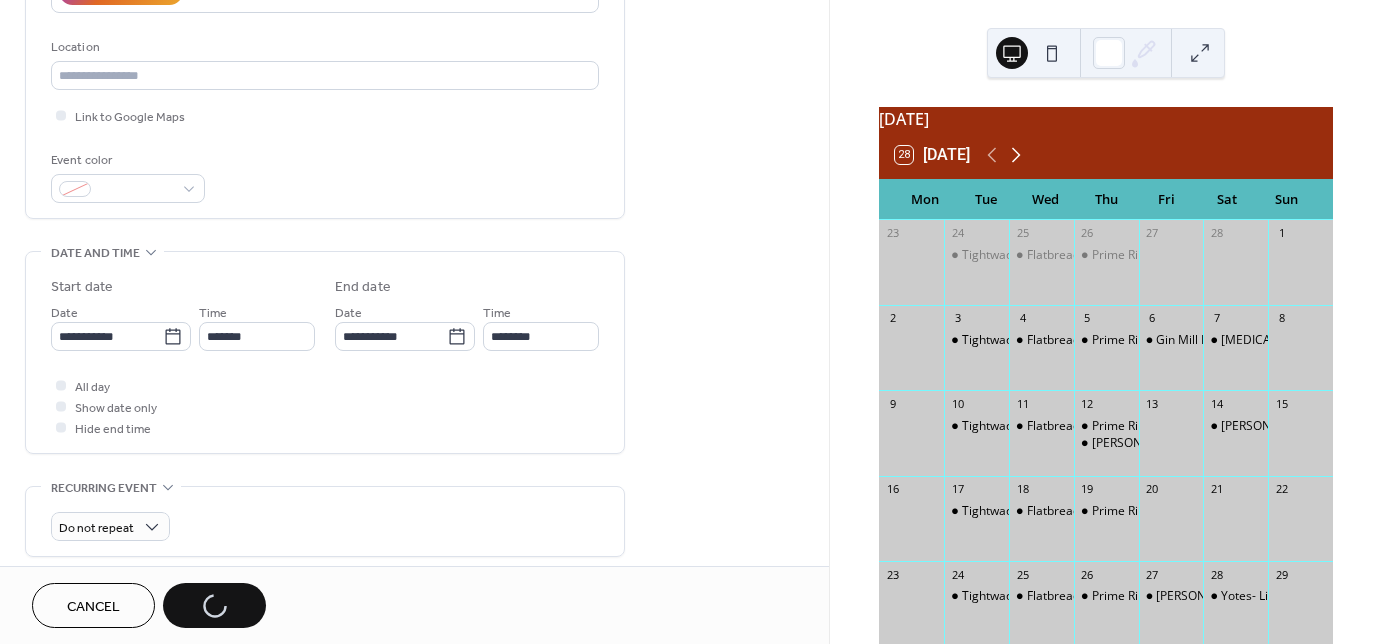 click 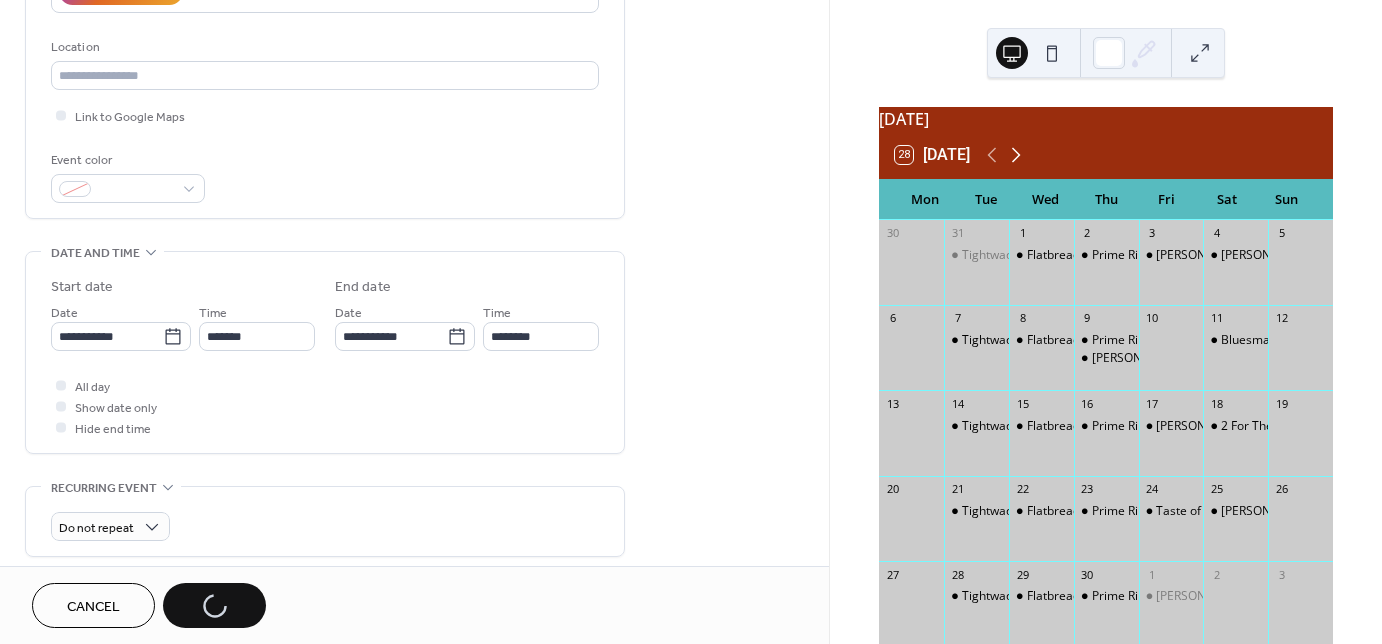 click 